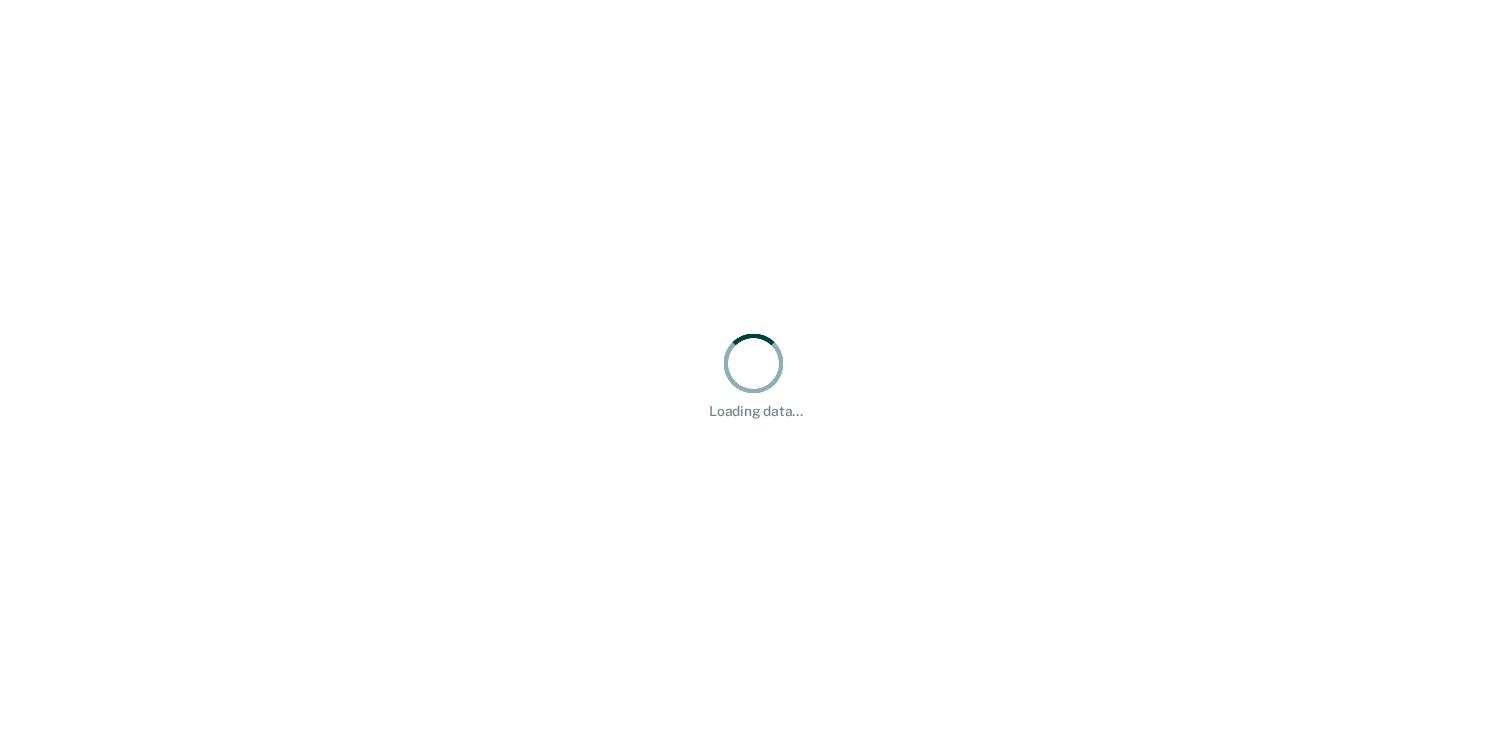scroll, scrollTop: 0, scrollLeft: 0, axis: both 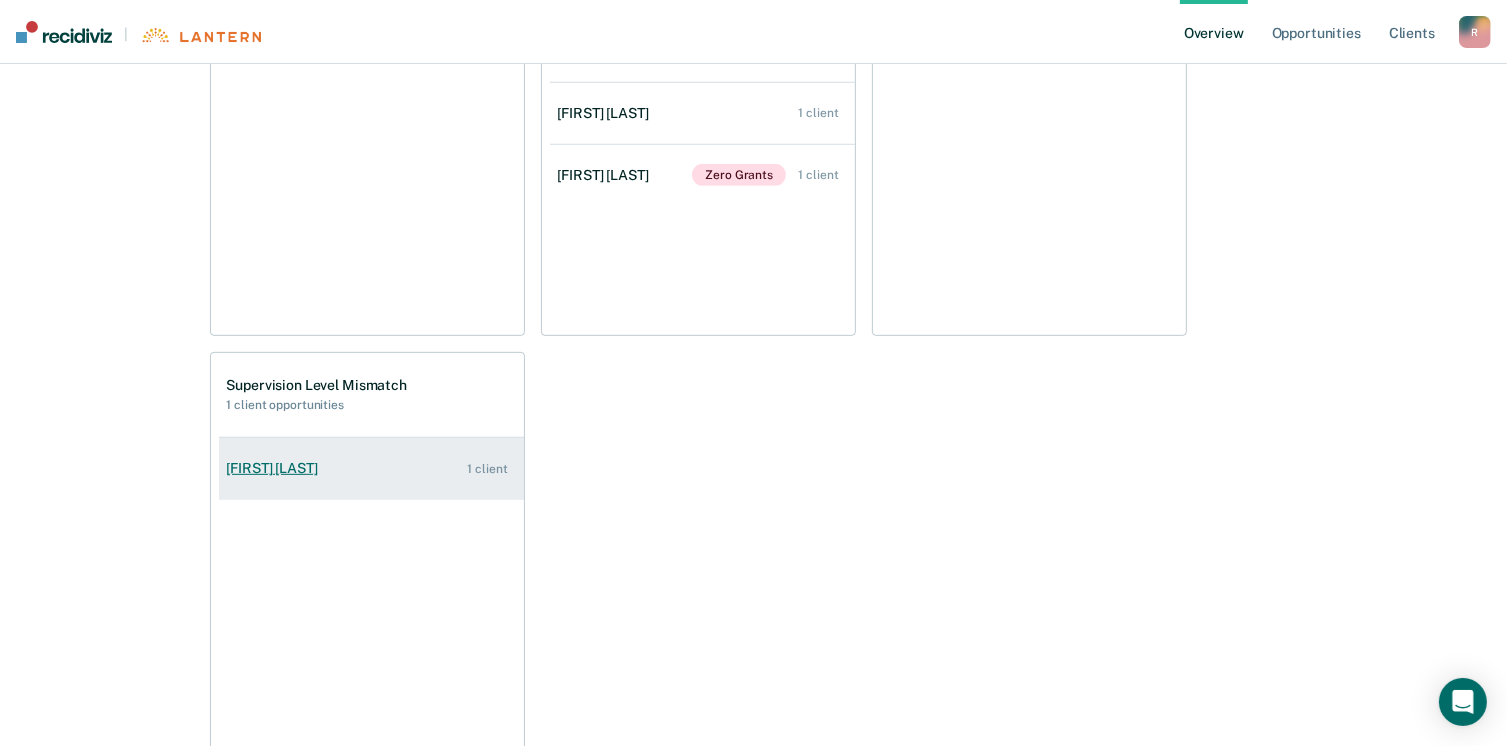 click on "1 client" at bounding box center (487, 469) 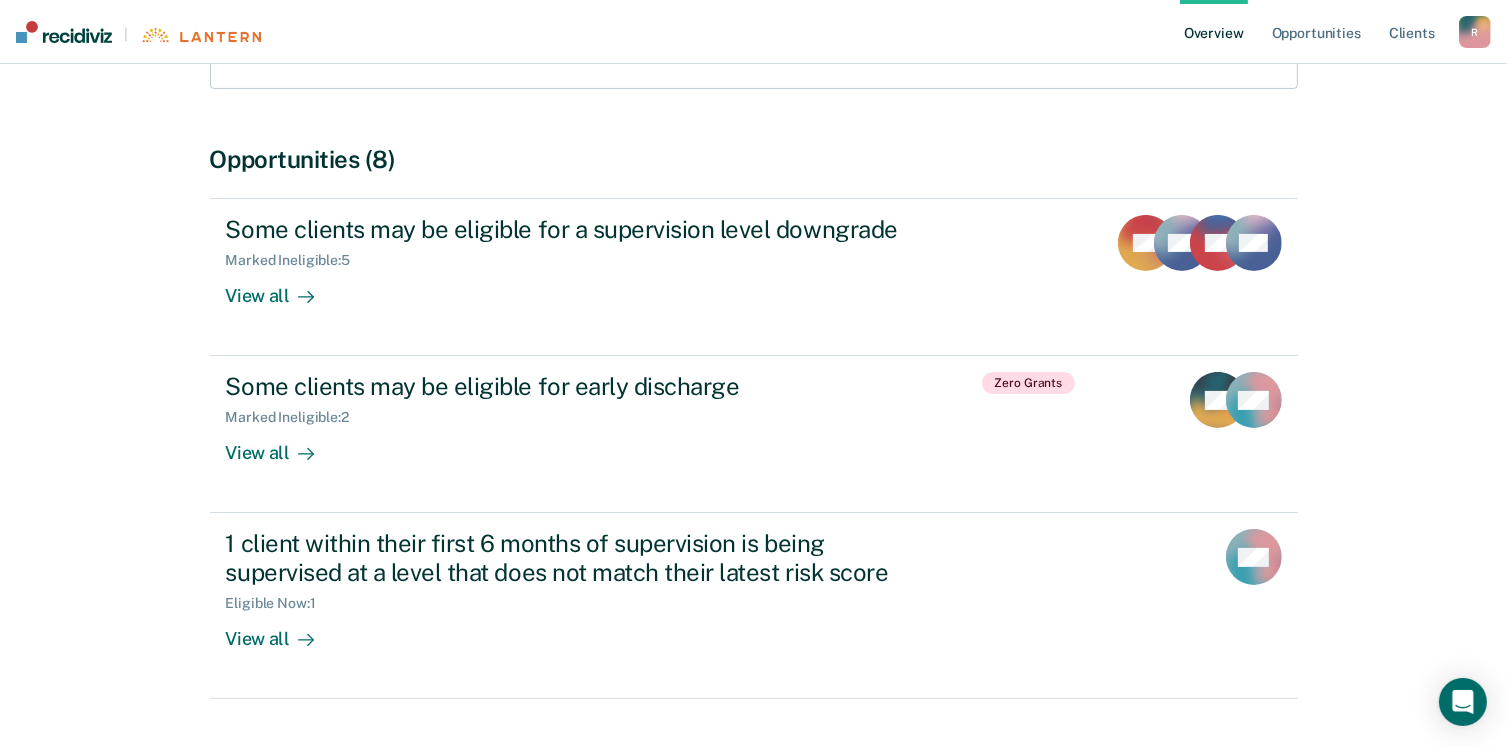scroll, scrollTop: 400, scrollLeft: 0, axis: vertical 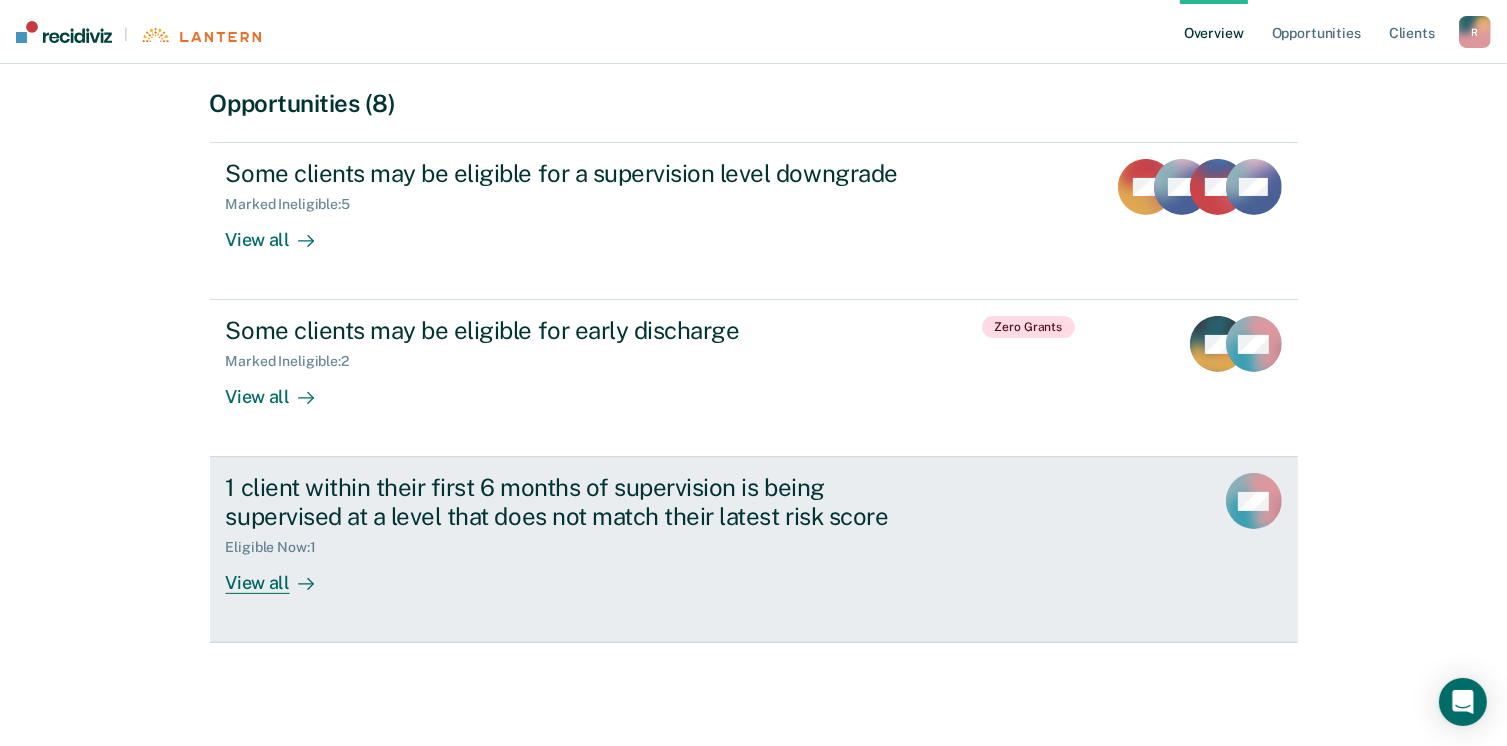 click on "1 client within their first 6 months of supervision is being supervised at a level that does not match their latest risk score" at bounding box center [577, 502] 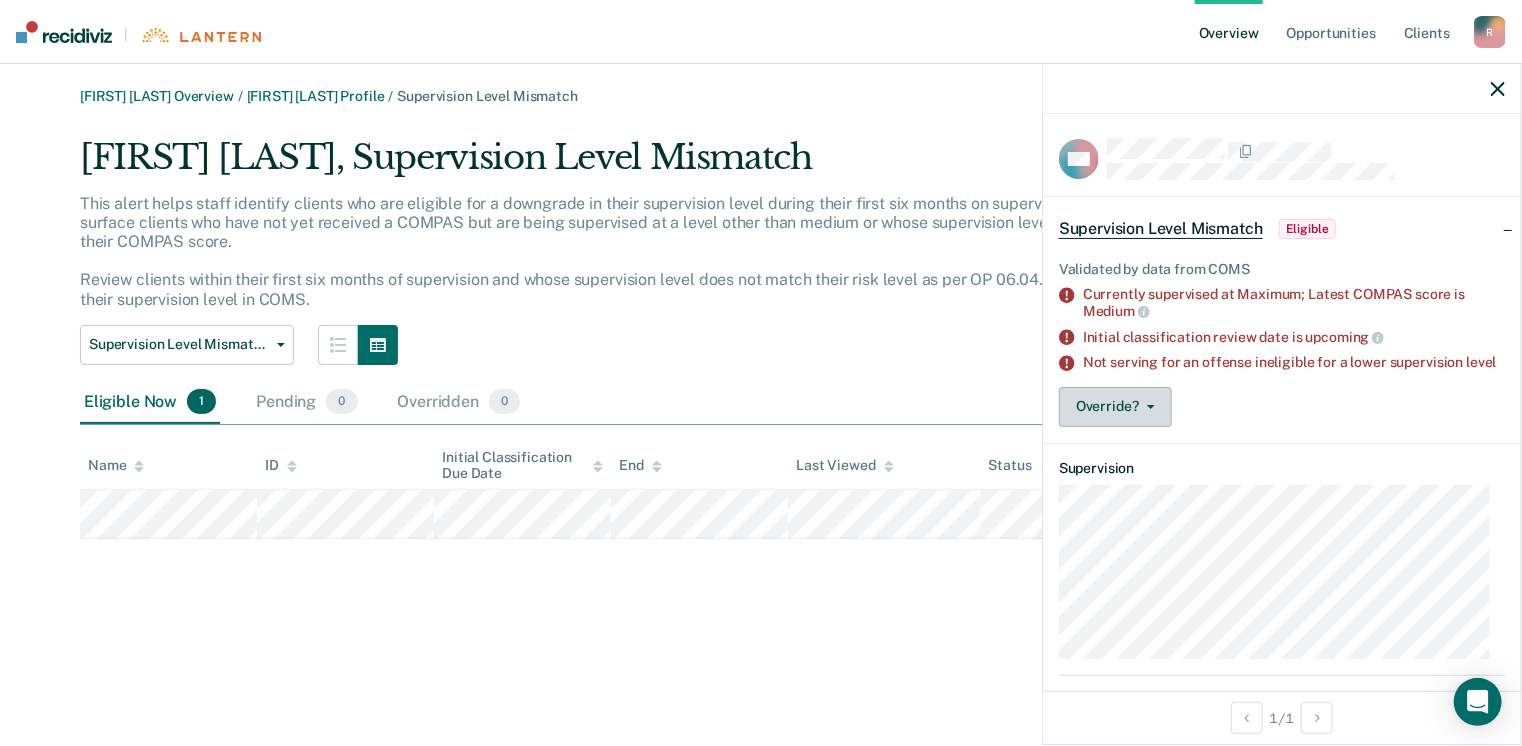 click on "Override?" at bounding box center (1115, 407) 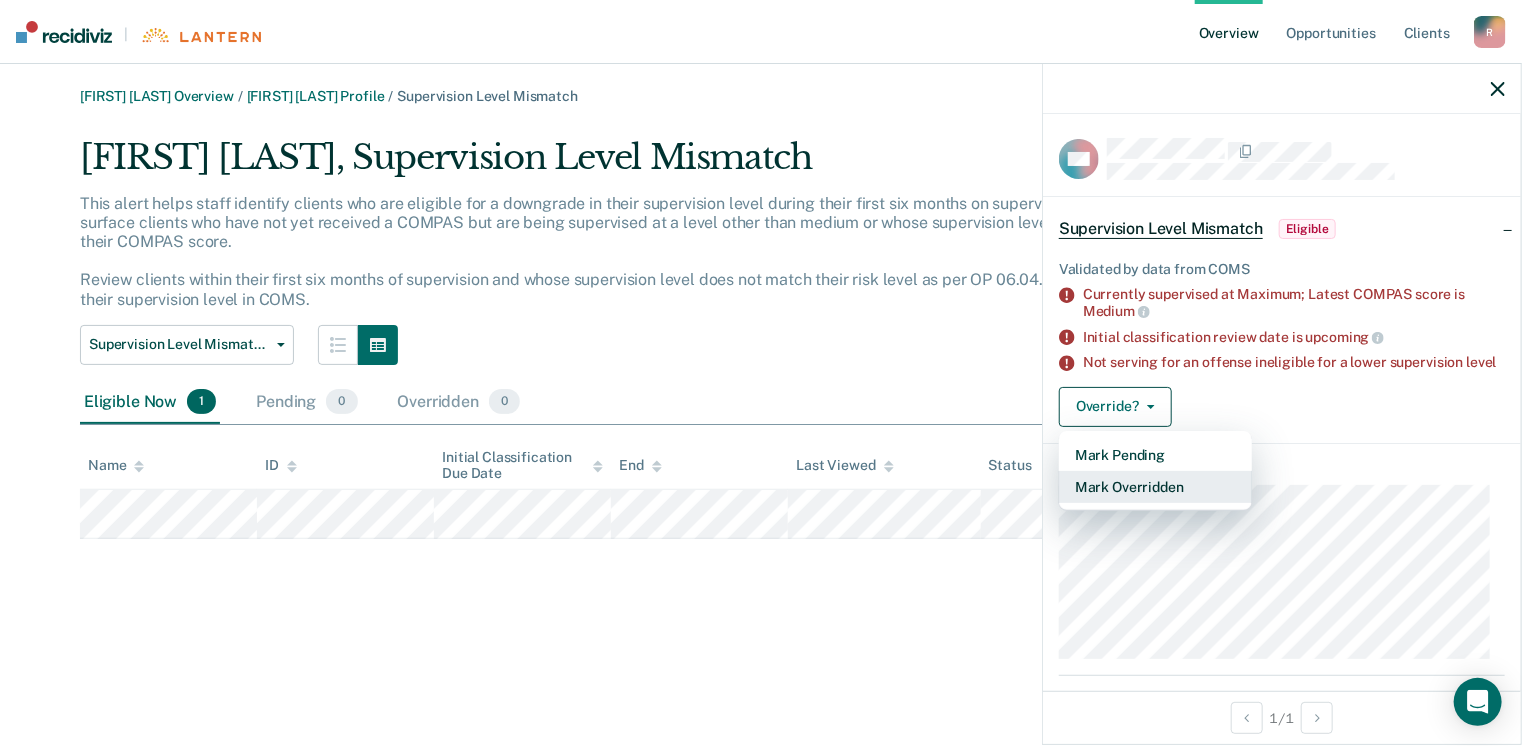 click on "Mark Overridden" at bounding box center [1155, 487] 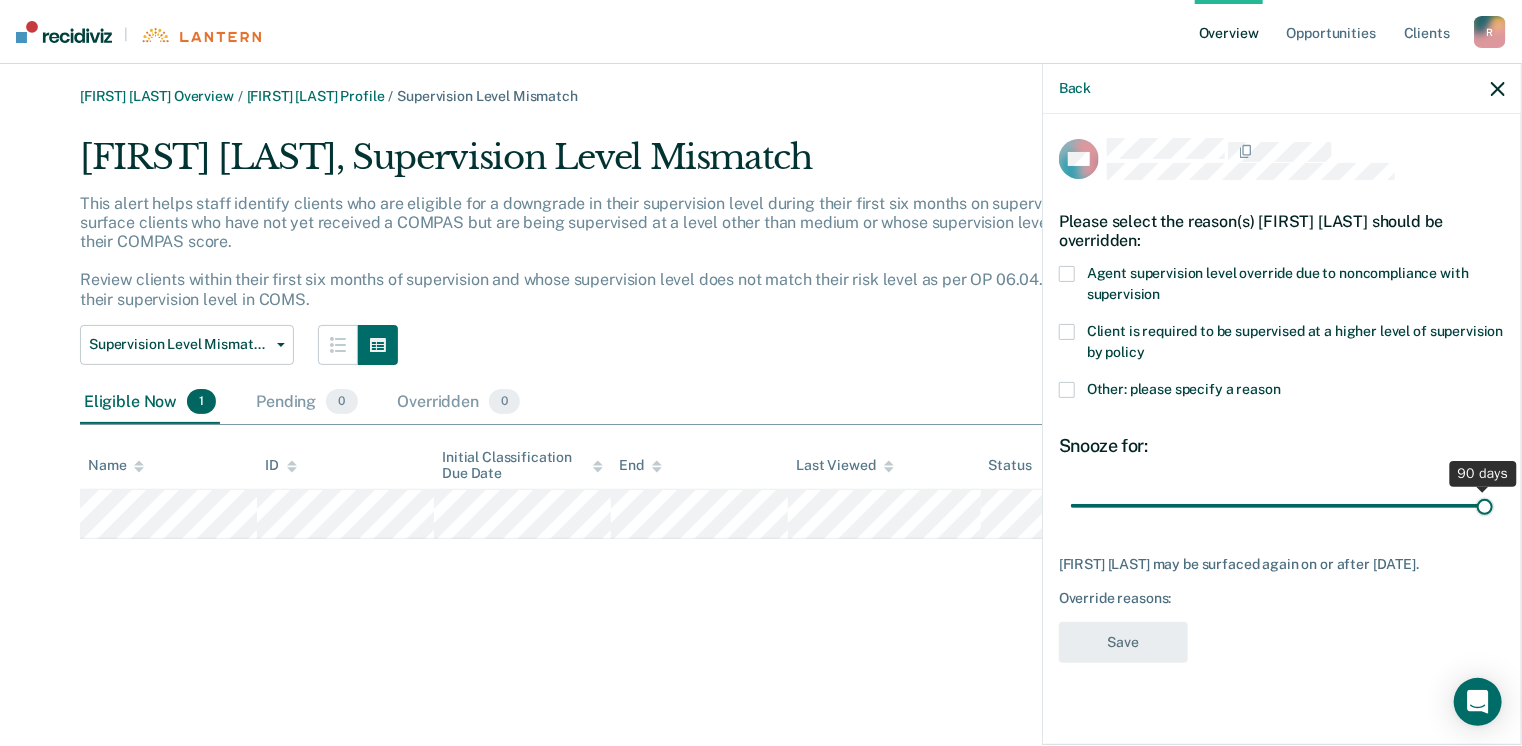 drag, startPoint x: 1227, startPoint y: 503, endPoint x: 1507, endPoint y: 513, distance: 280.17853 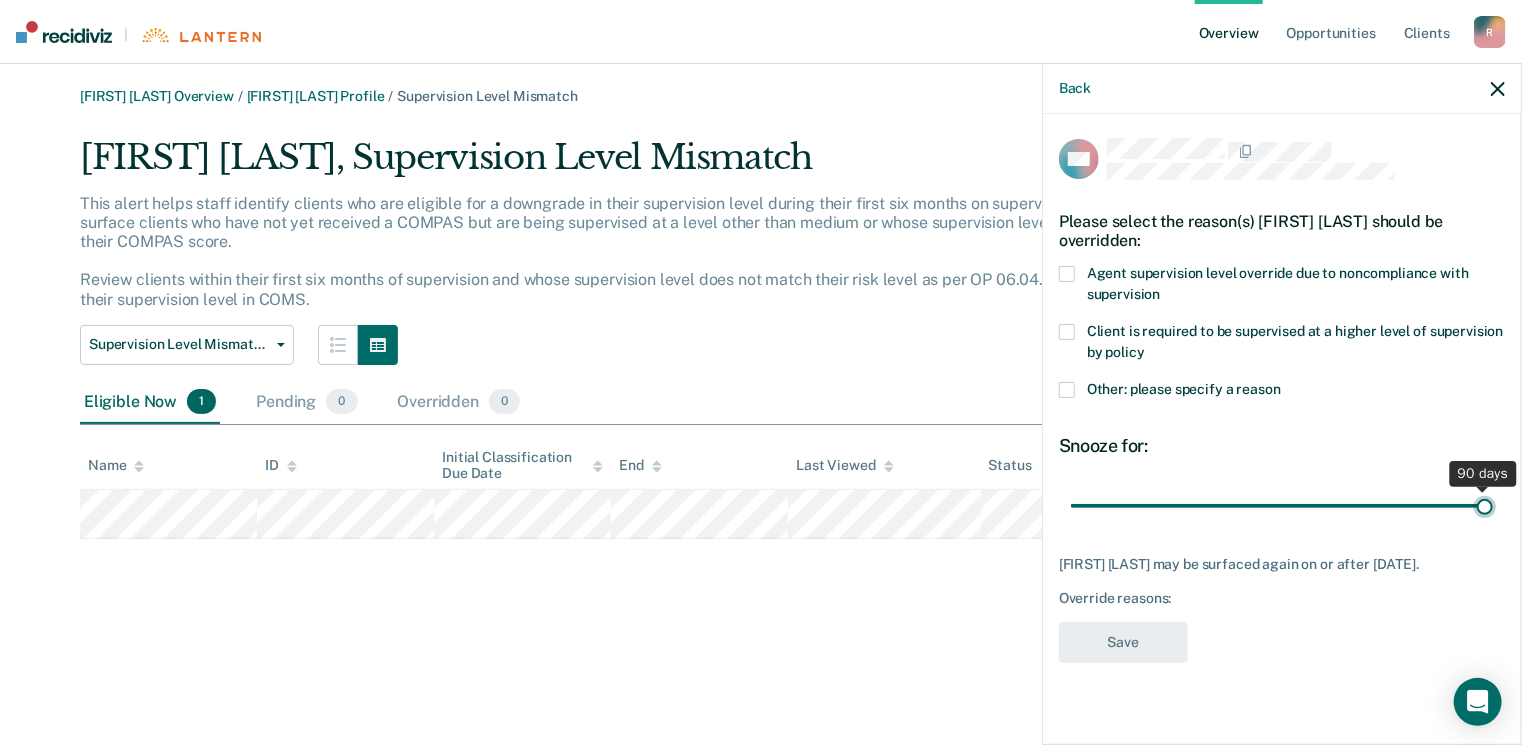 type on "90" 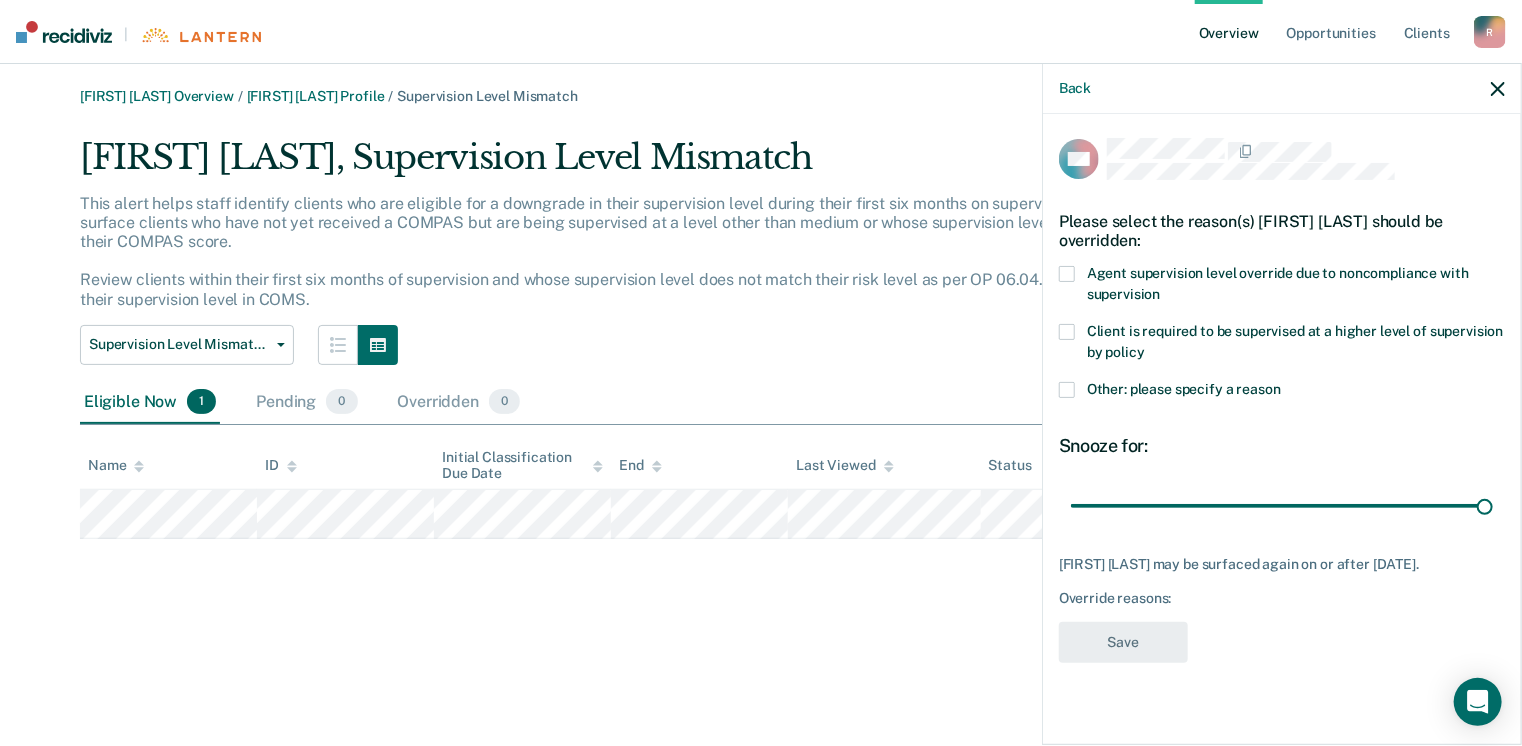 click on "Client is required to be supervised at a higher level of supervision by policy" at bounding box center (1282, 345) 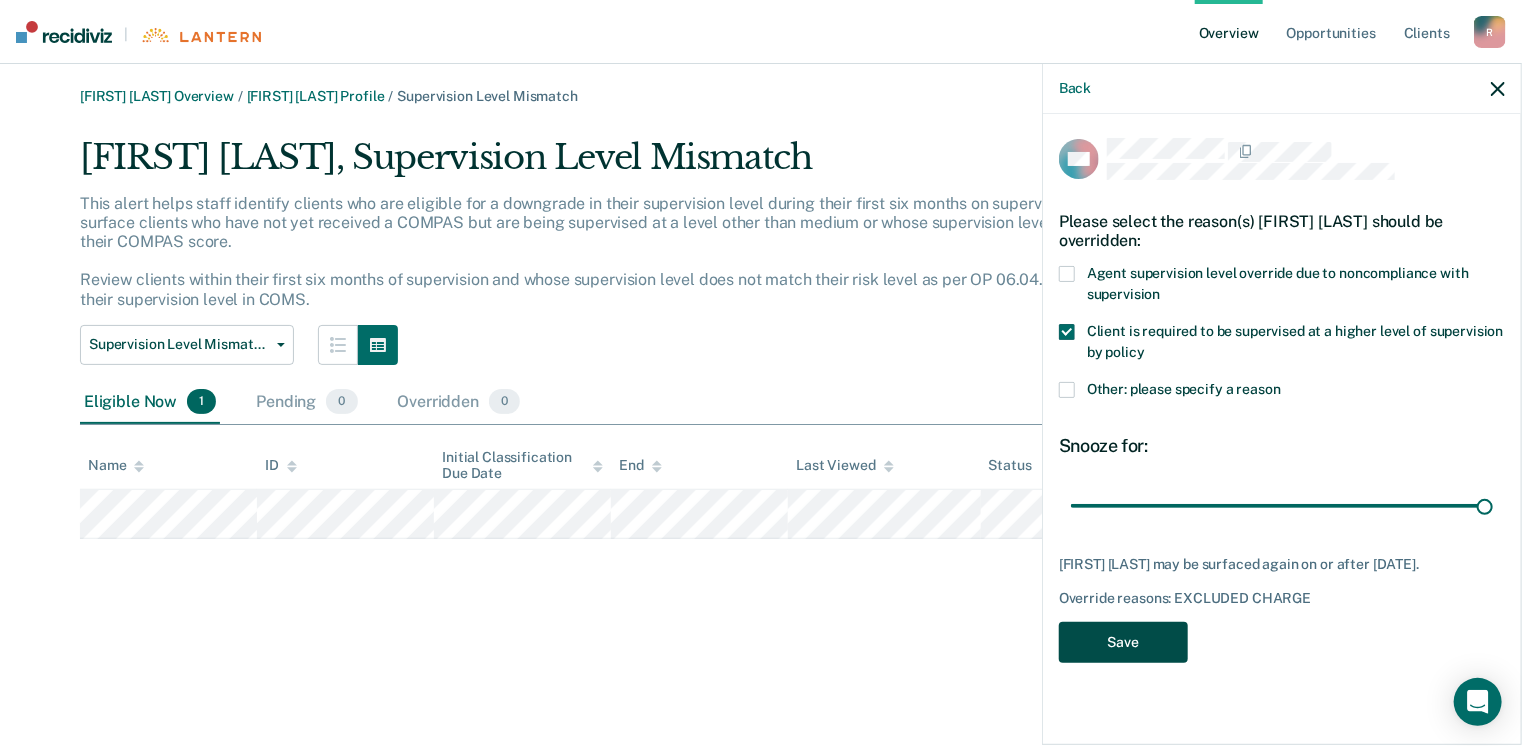 click on "Save" at bounding box center [1123, 642] 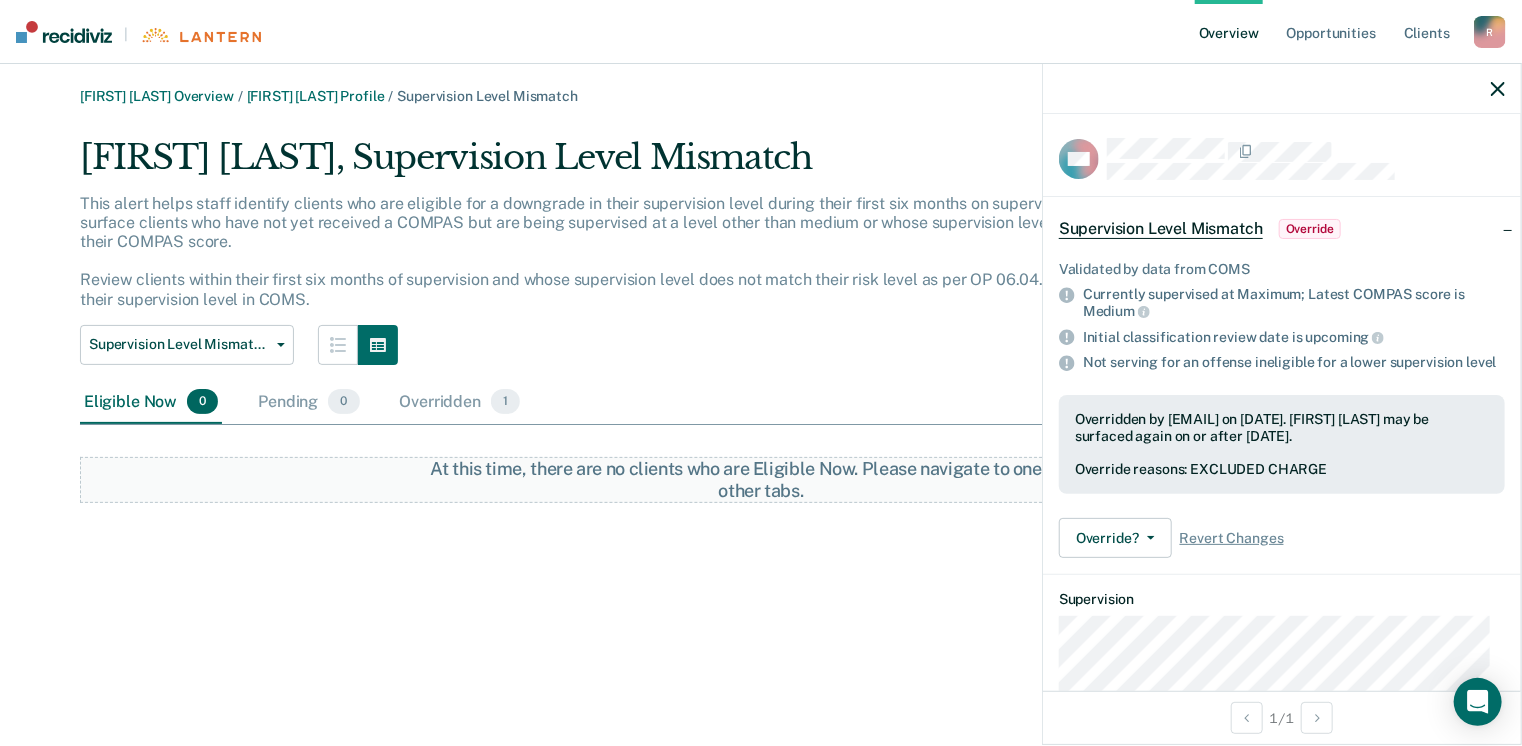 click on "Overview" at bounding box center [1229, 32] 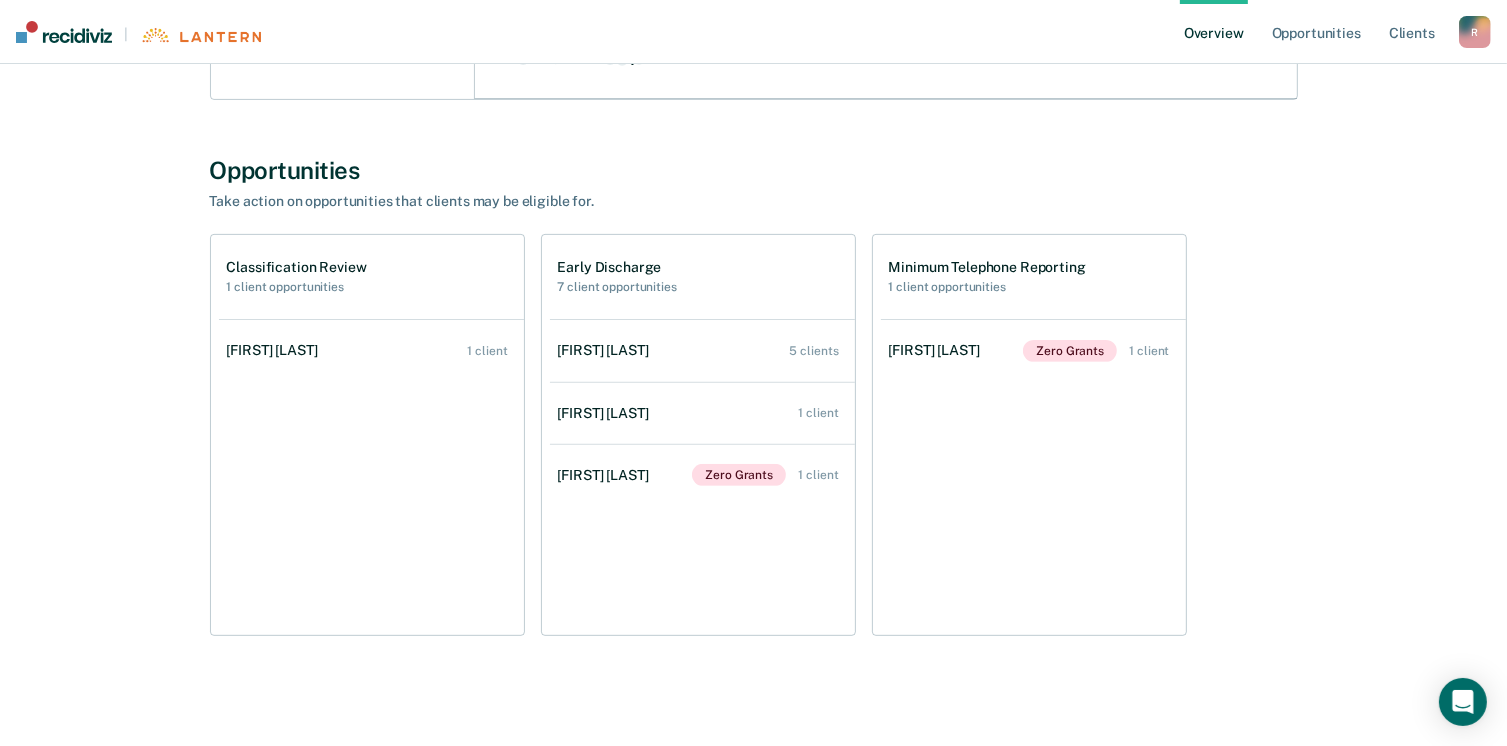 scroll, scrollTop: 608, scrollLeft: 0, axis: vertical 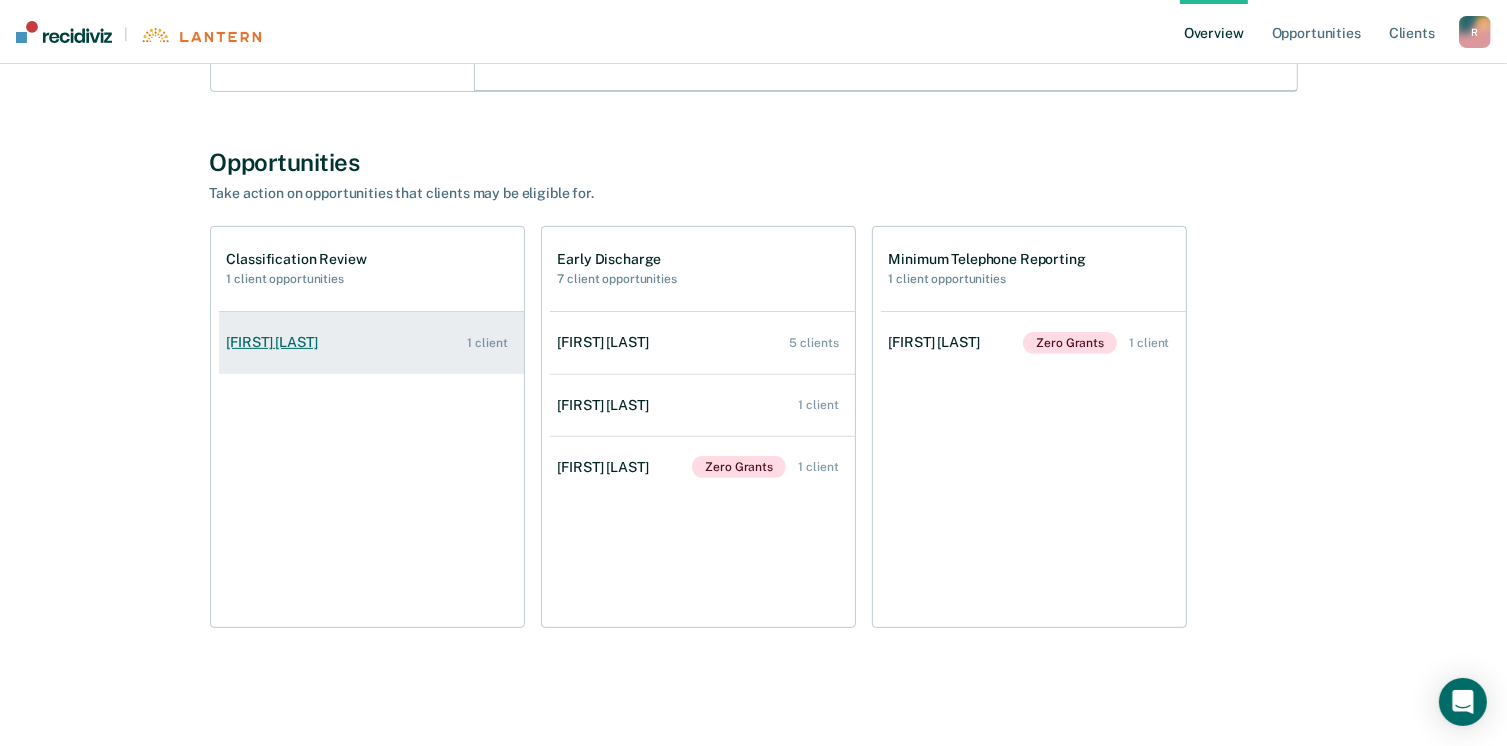click on "1 client" at bounding box center (487, 343) 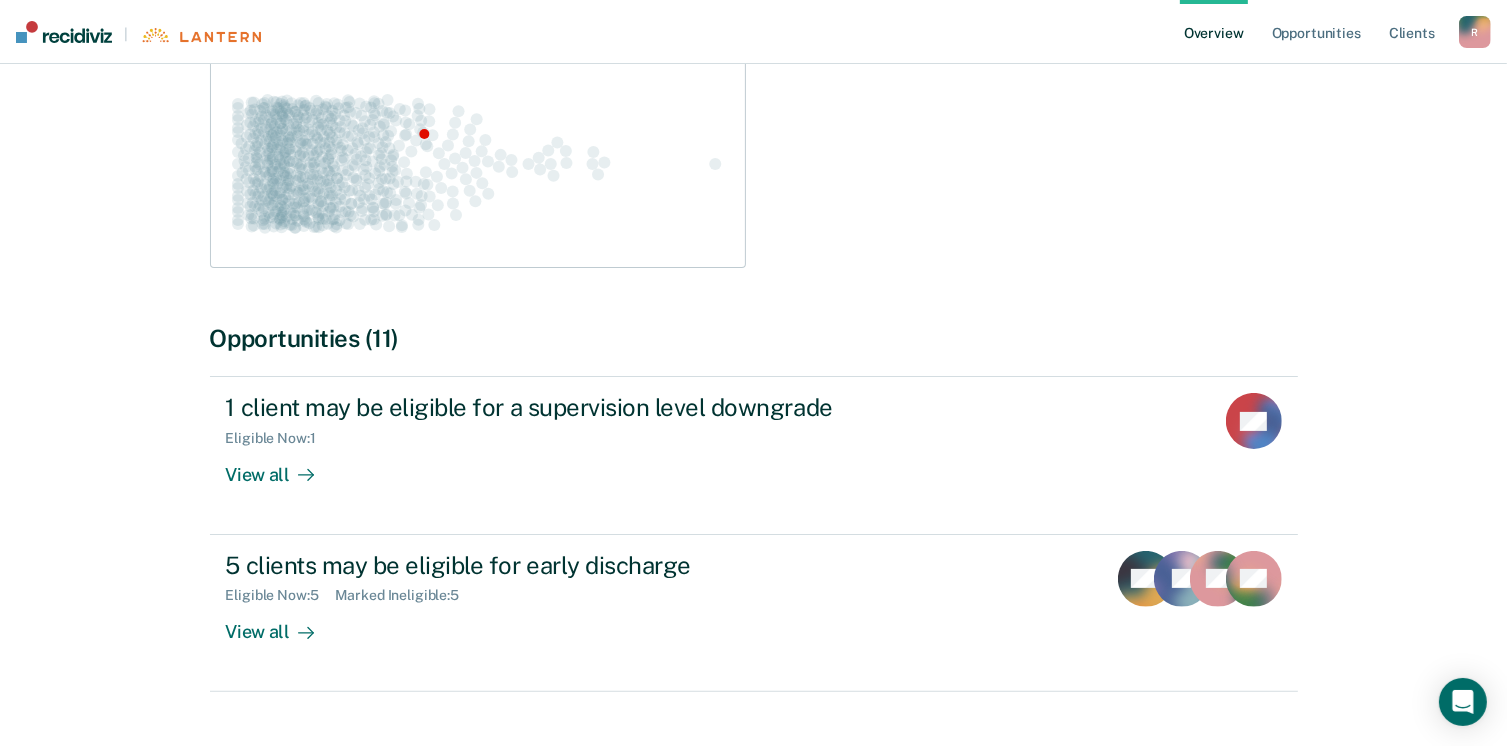 scroll, scrollTop: 384, scrollLeft: 0, axis: vertical 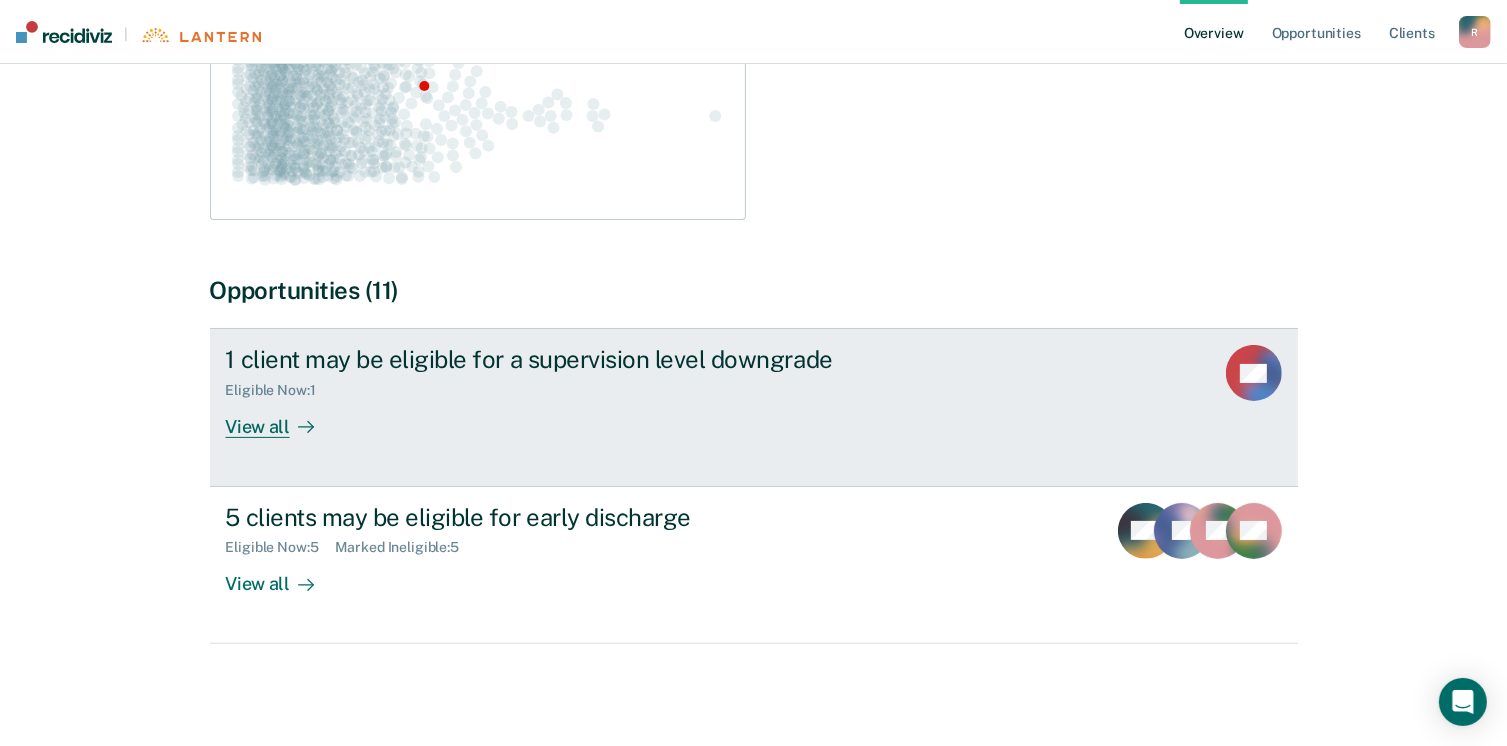 click on "1 client may be eligible for a supervision level downgrade Eligible Now : 1 View all CC" at bounding box center [754, 407] 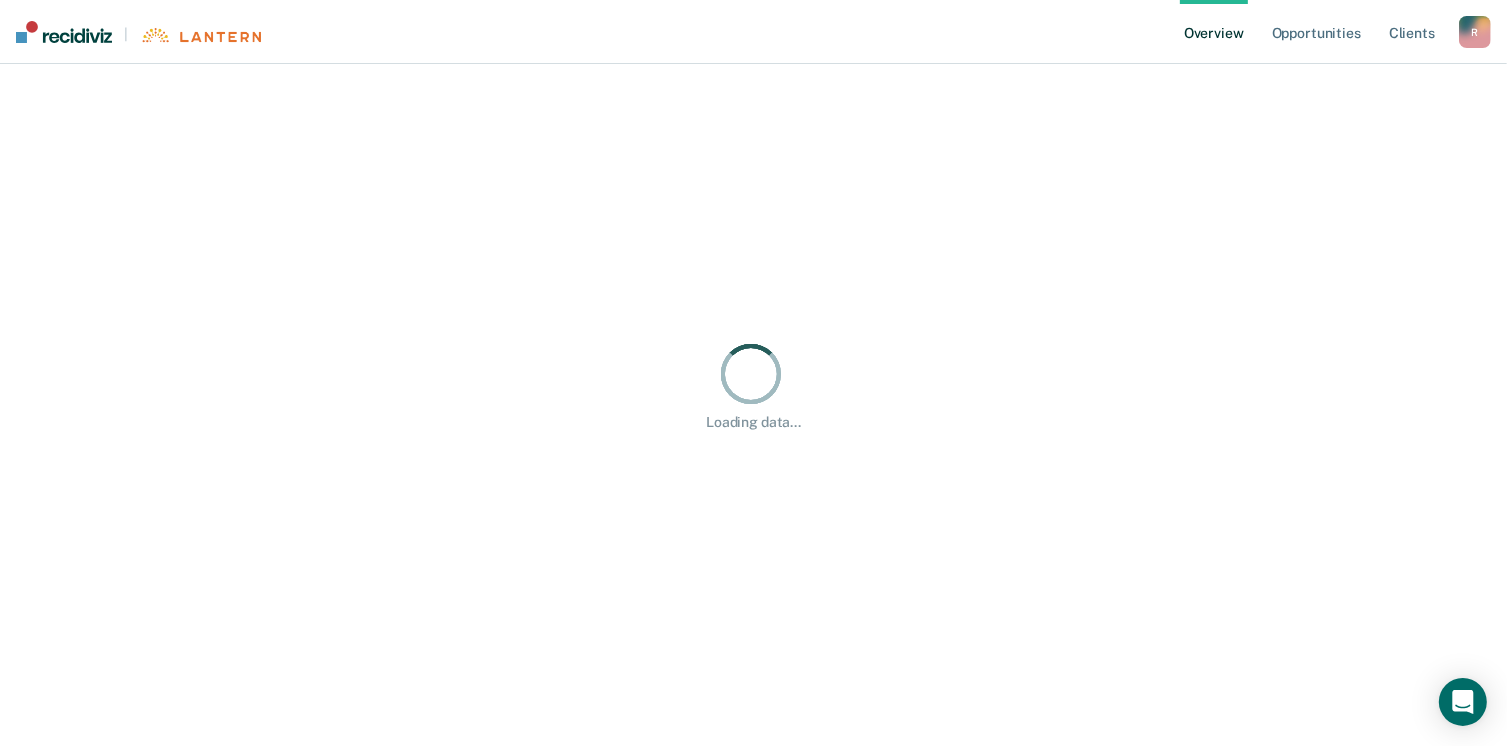 scroll, scrollTop: 0, scrollLeft: 0, axis: both 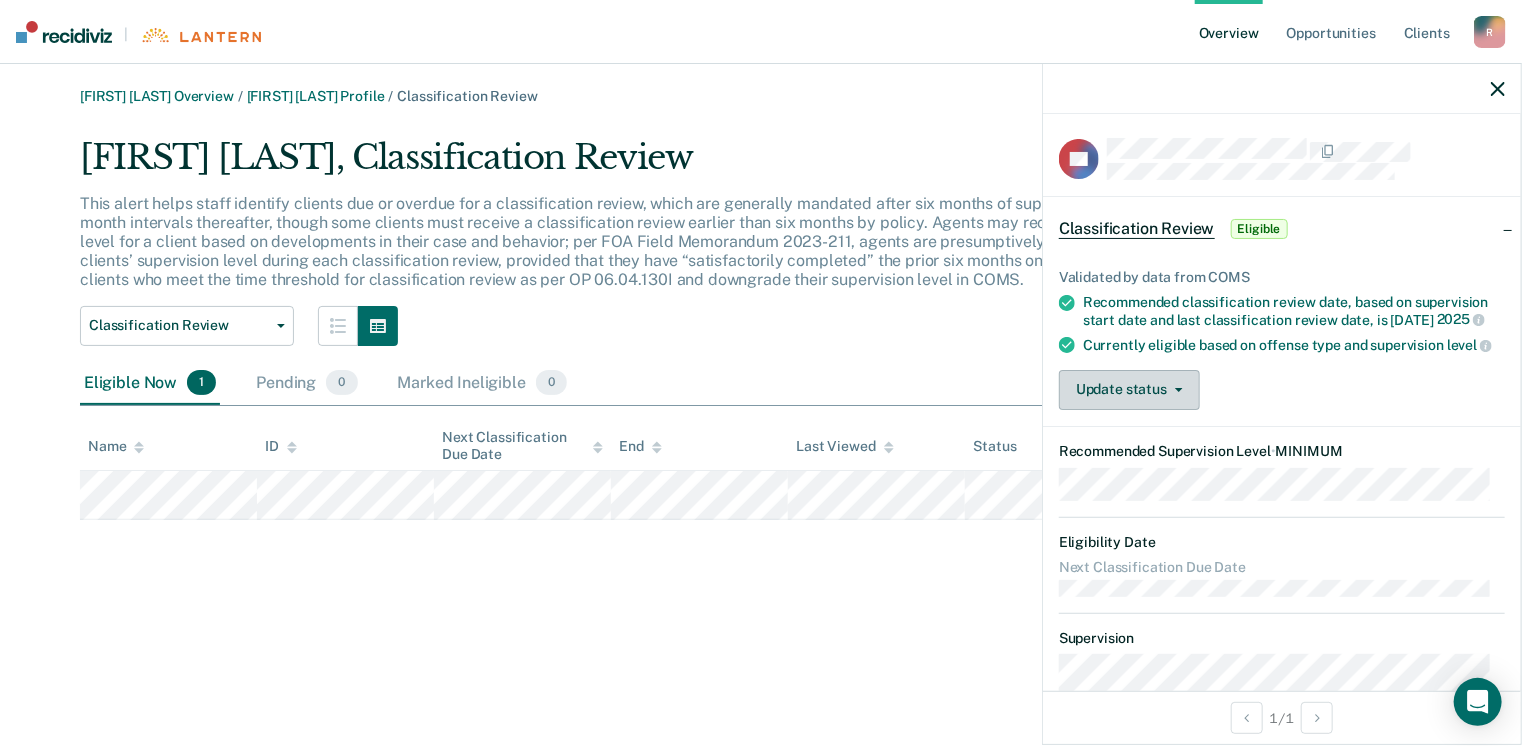 click on "Update status" at bounding box center [1129, 390] 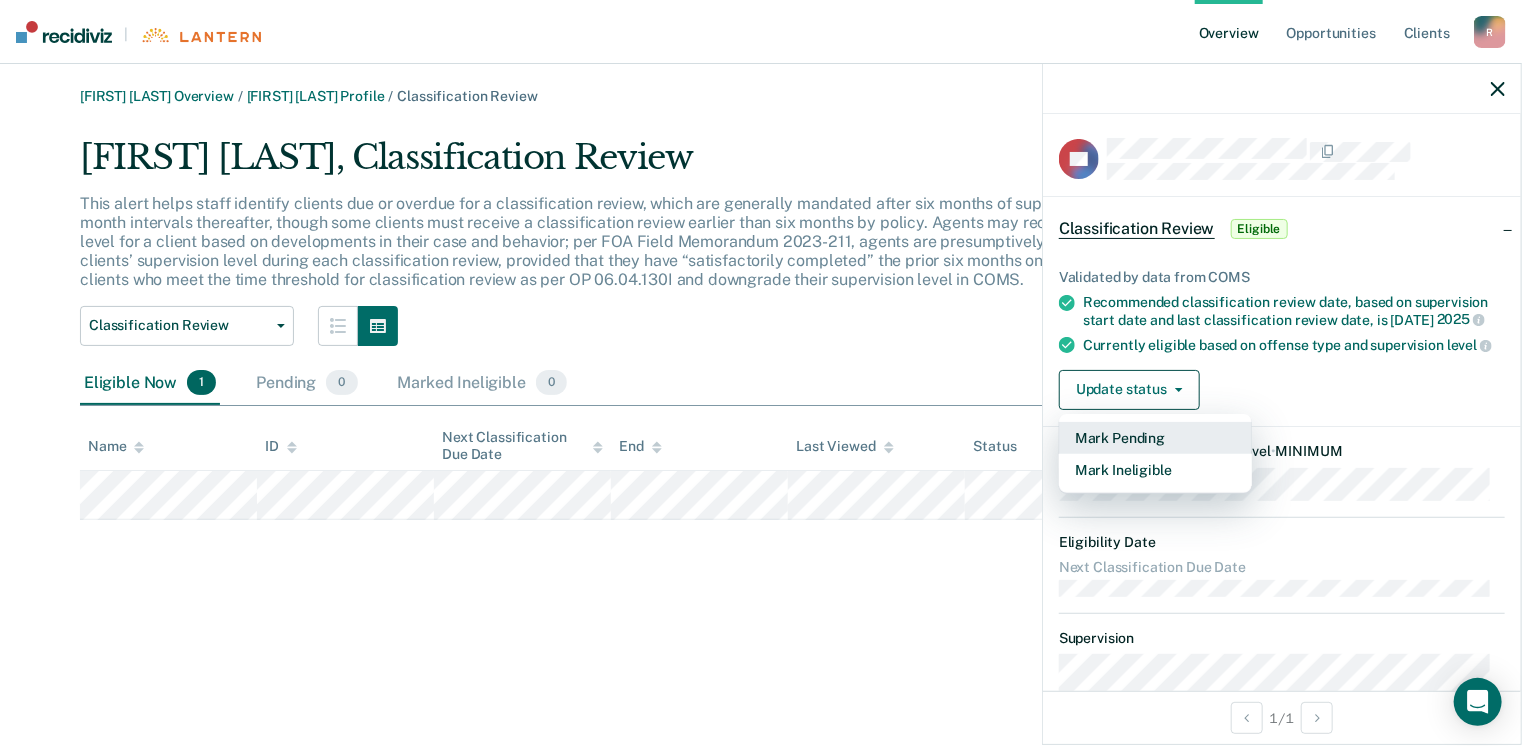 click on "Mark Pending" at bounding box center [1155, 438] 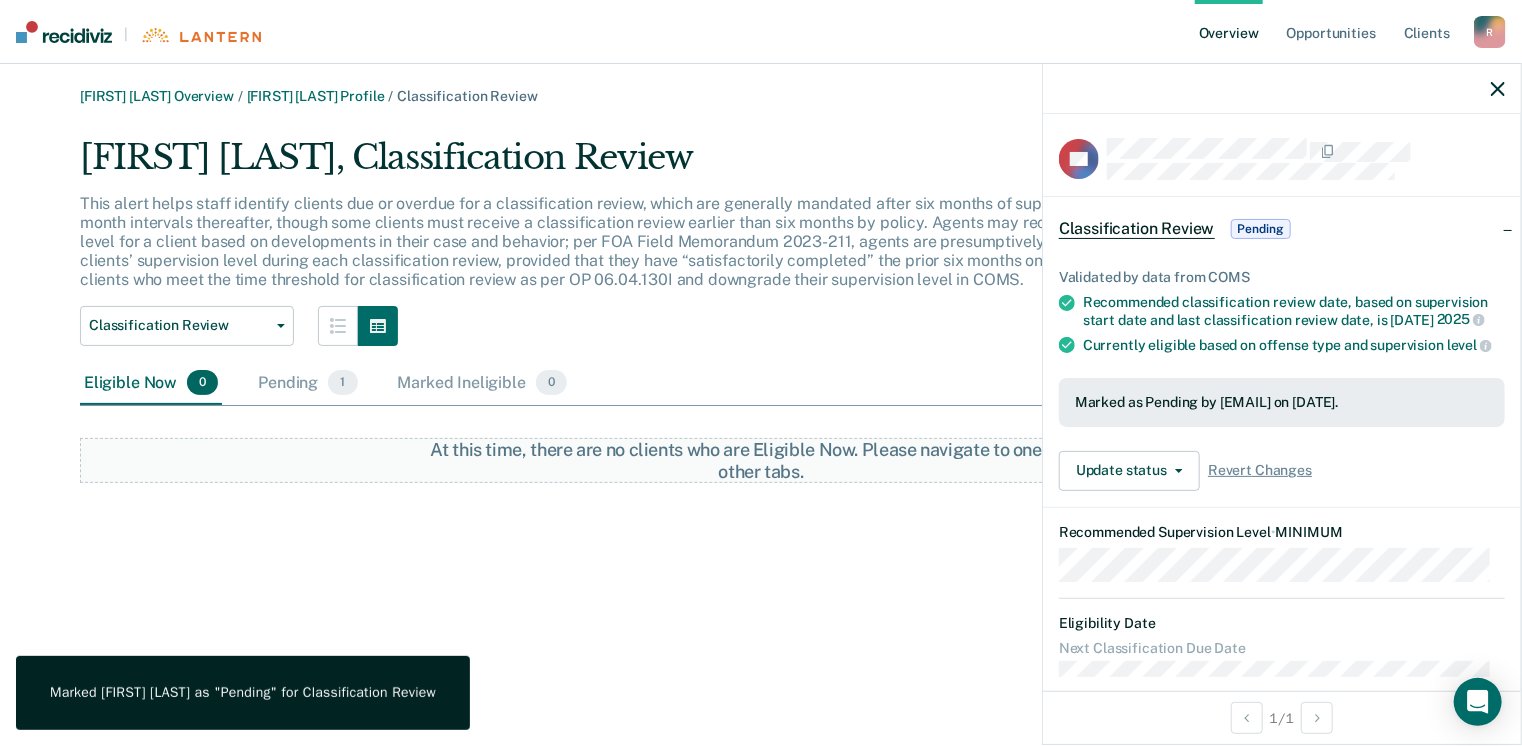 click on "Richard A Riebschleger Overview / [FIRST] [LAST] Profile / Classification Review [FIRST] [LAST], Classification Review This alert helps staff identify clients due or overdue for a classification review, which are generally mandated after six months of supervision and at six-month intervals thereafter, though some clients must receive a classification review earlier than six months by policy. Agents may reconsider the supervision level for a client based on developments in their case and behavior; per FOA Field Memorandum 2023-211, agents are presumptively required to downgrade clients’ supervision level during each classification review, provided that they have “satisfactorily completed” the prior six months on supervision. Review clients who meet the time threshold for classification review as per OP 06.04.130I and downgrade their supervision level in COMS. Classification Review Early Discharge Classification Review Eligible Now 0 Pending 1 Marked Ineligible 0" at bounding box center (761, 385) 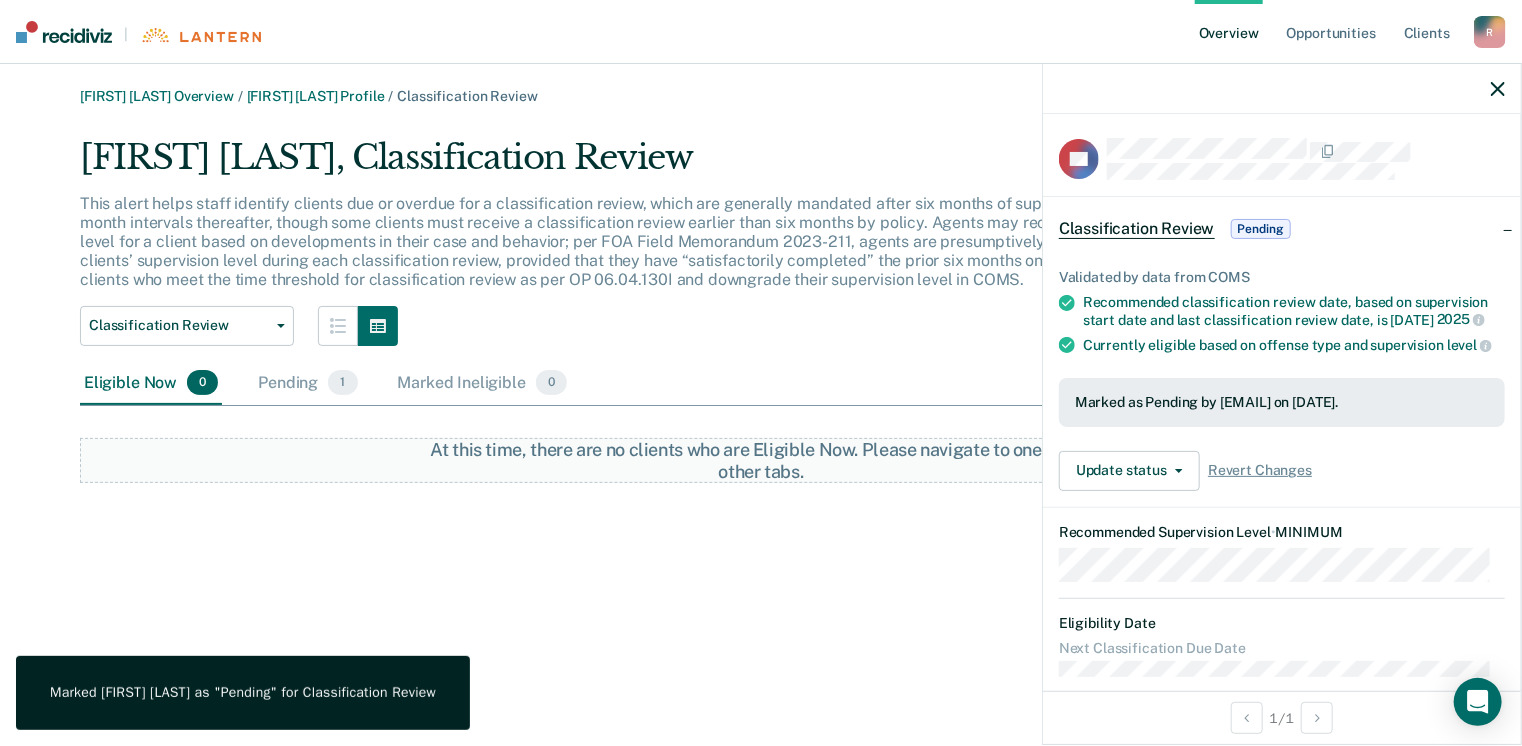 click at bounding box center [1498, 89] 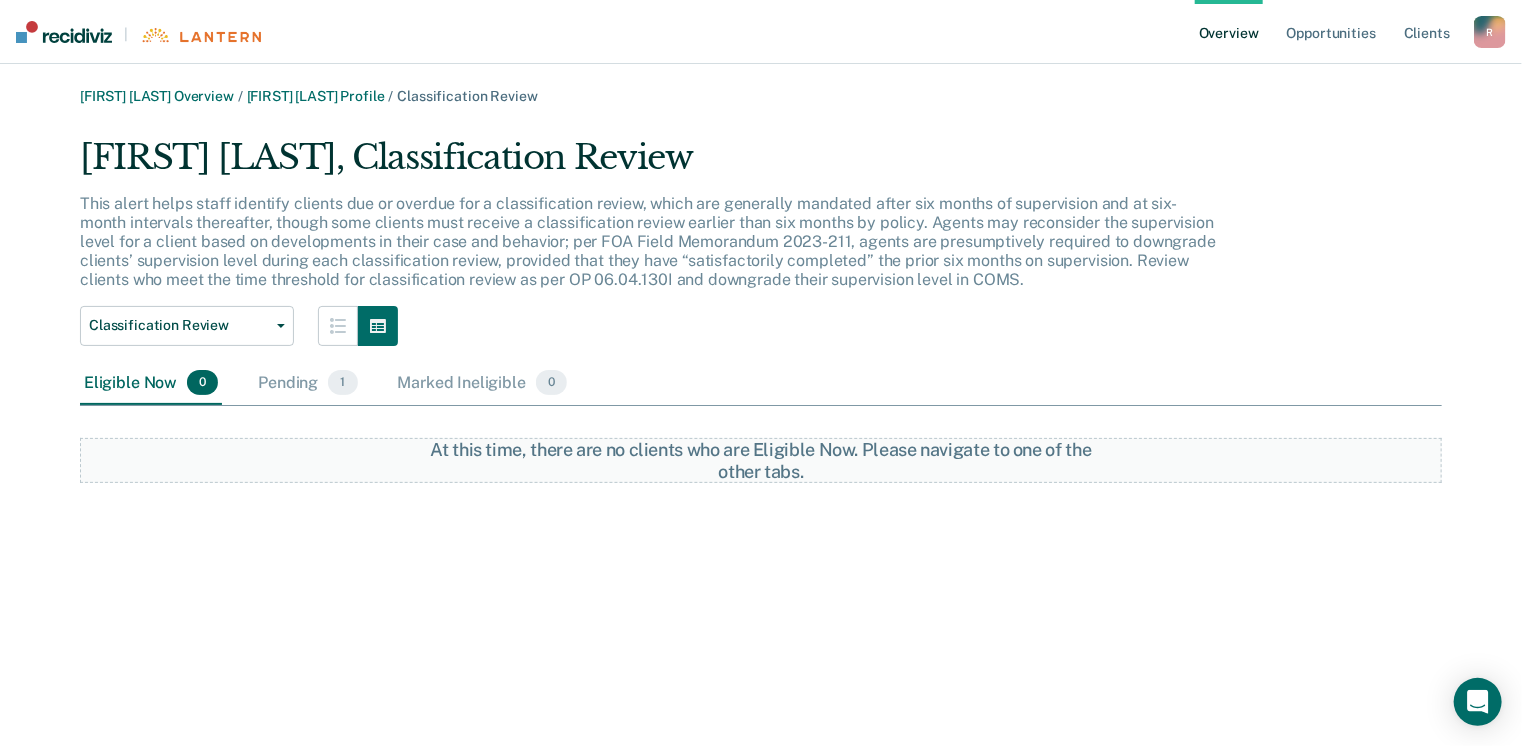 click on "Overview" at bounding box center [1229, 32] 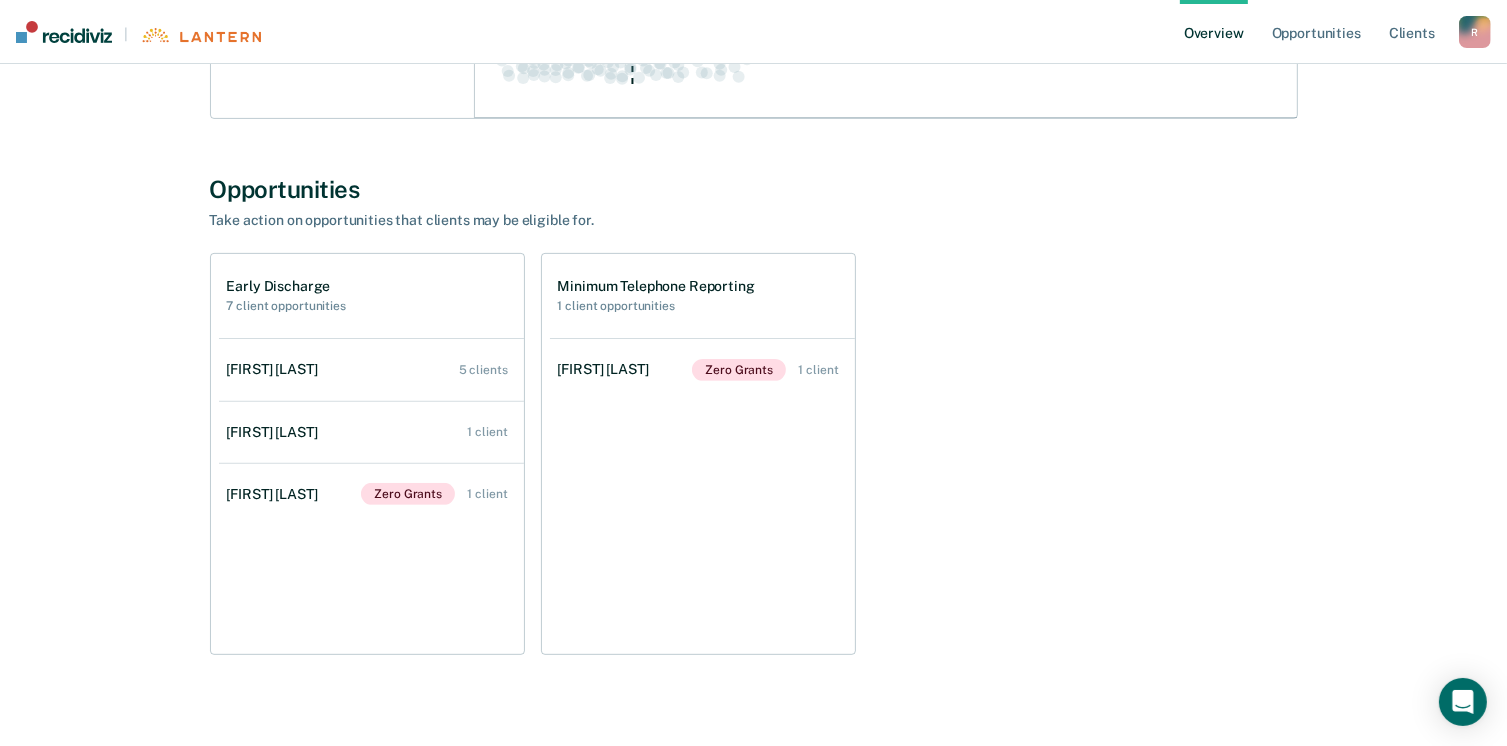 scroll, scrollTop: 600, scrollLeft: 0, axis: vertical 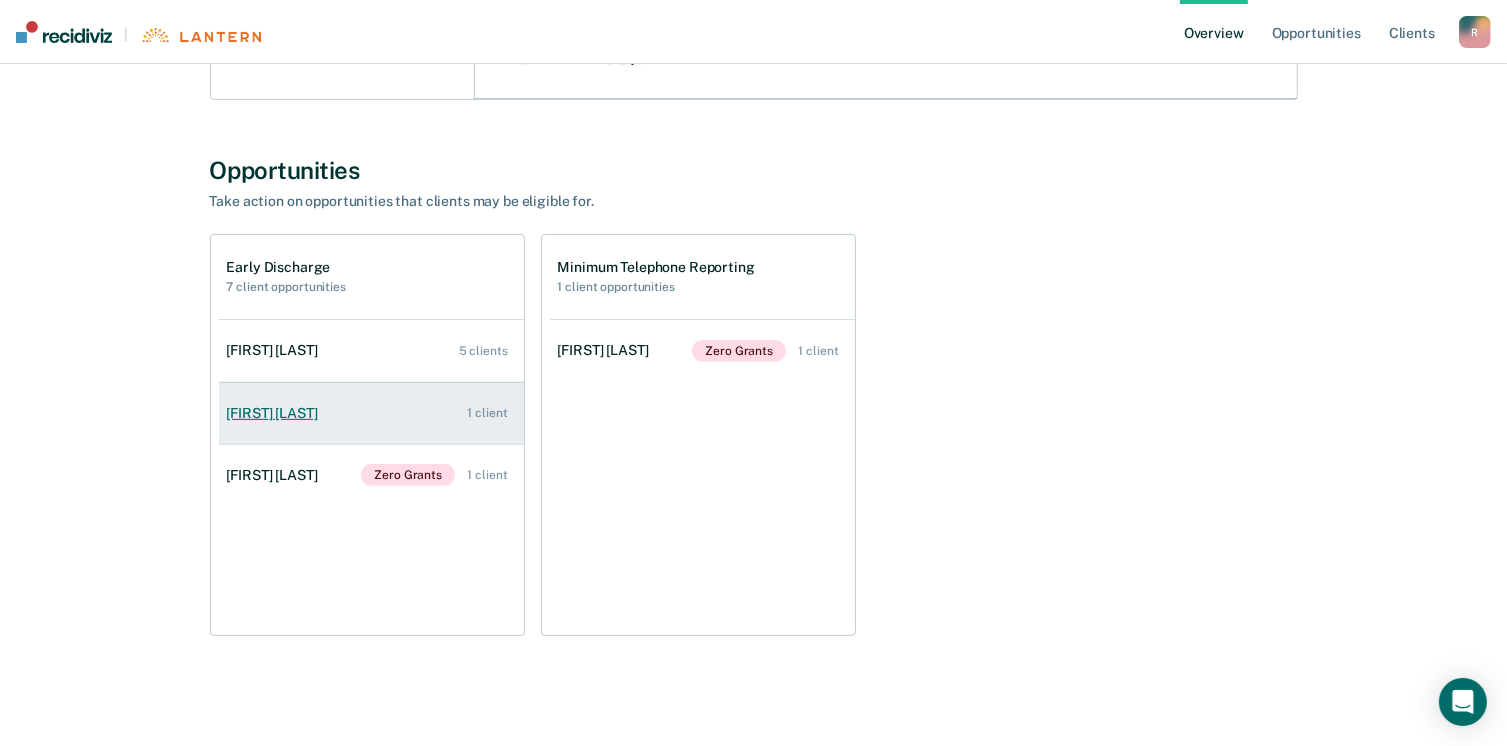 click on "[FIRST] [LAST]" at bounding box center [276, 413] 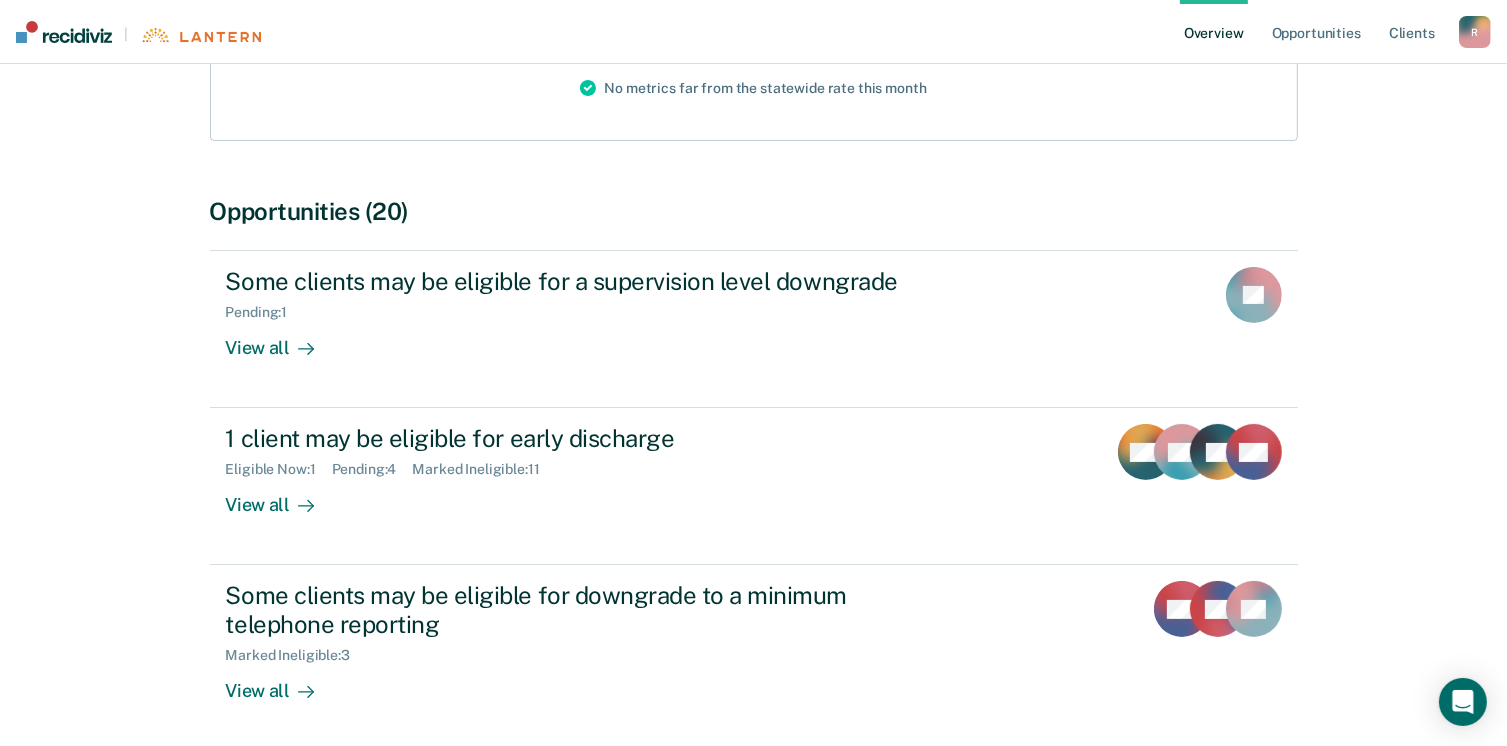 scroll, scrollTop: 300, scrollLeft: 0, axis: vertical 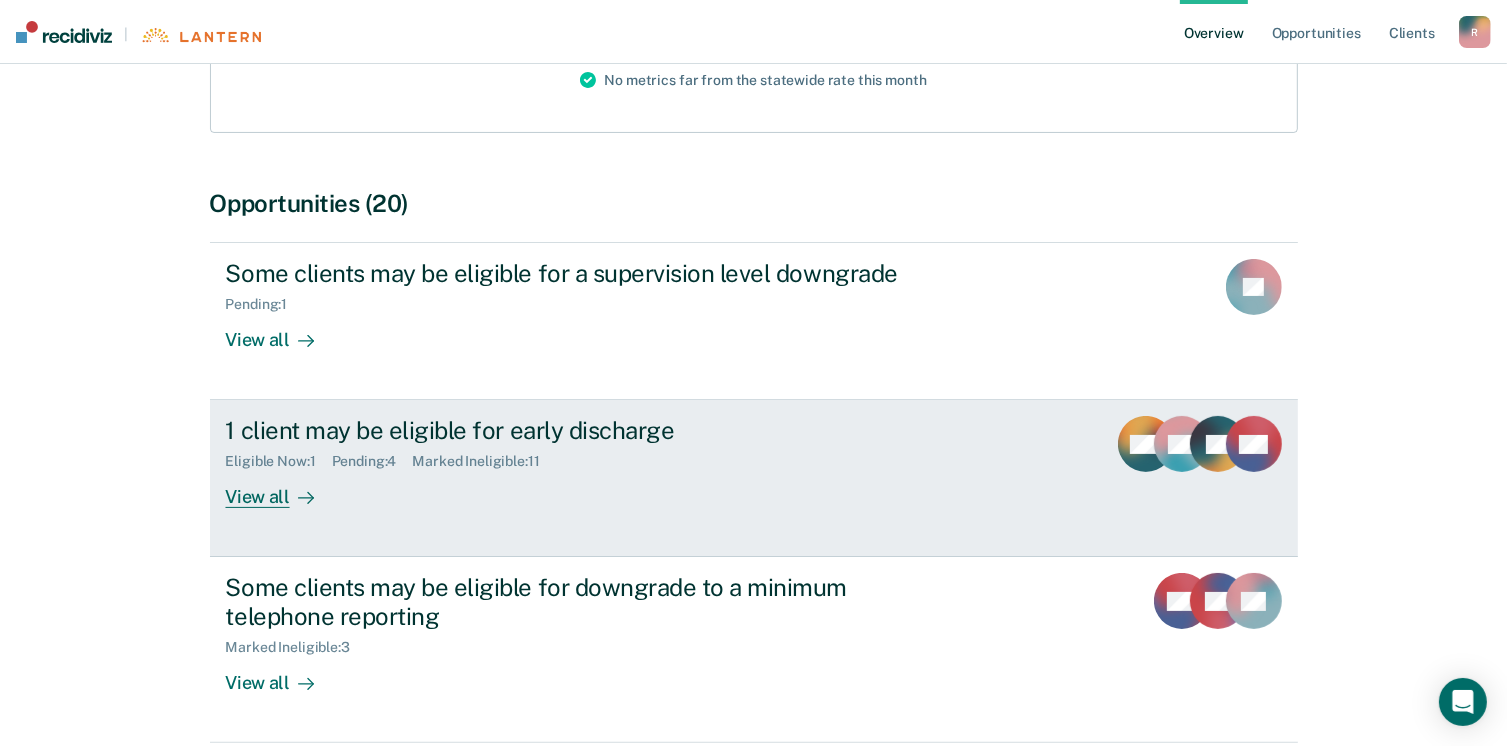 click on "1 client may be eligible for early discharge" at bounding box center [577, 430] 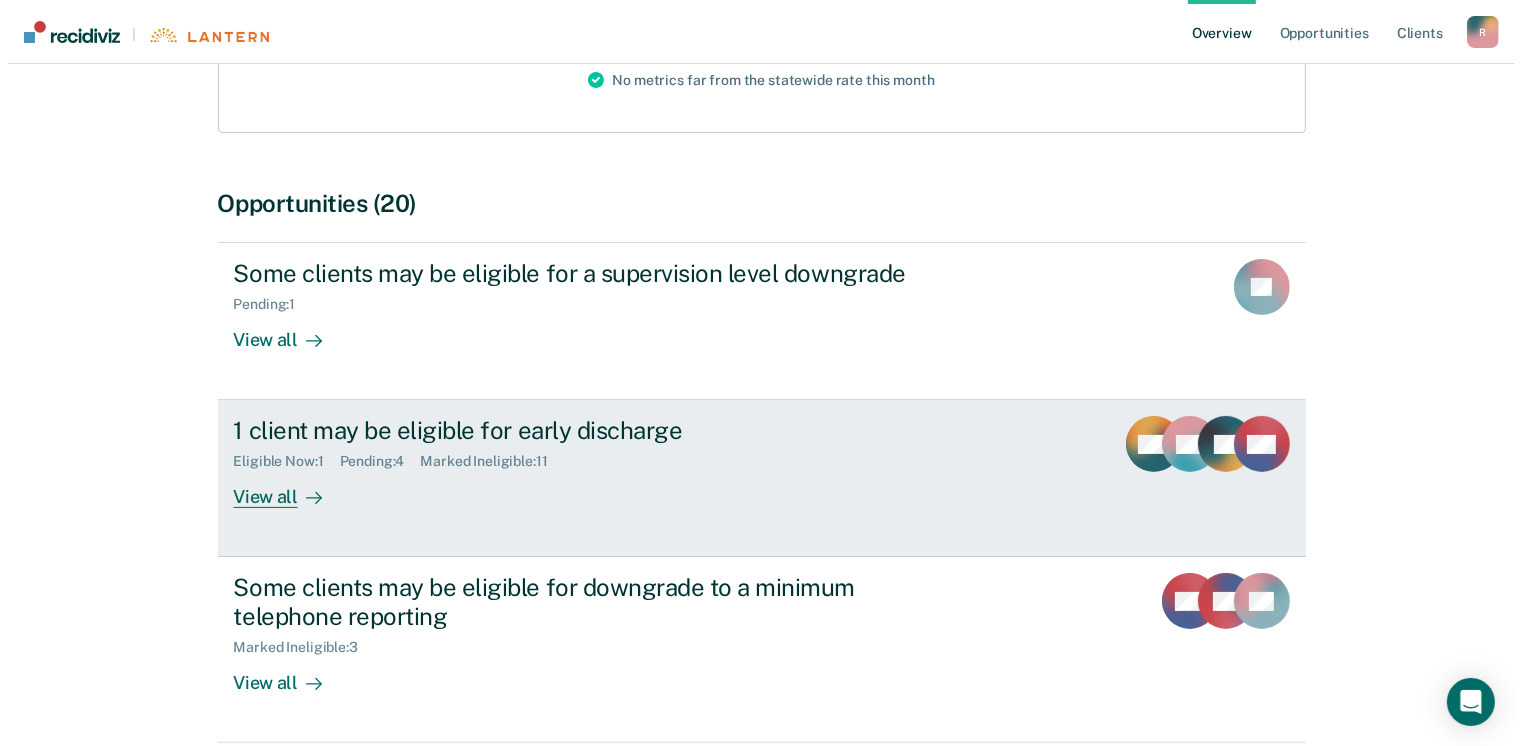 scroll, scrollTop: 0, scrollLeft: 0, axis: both 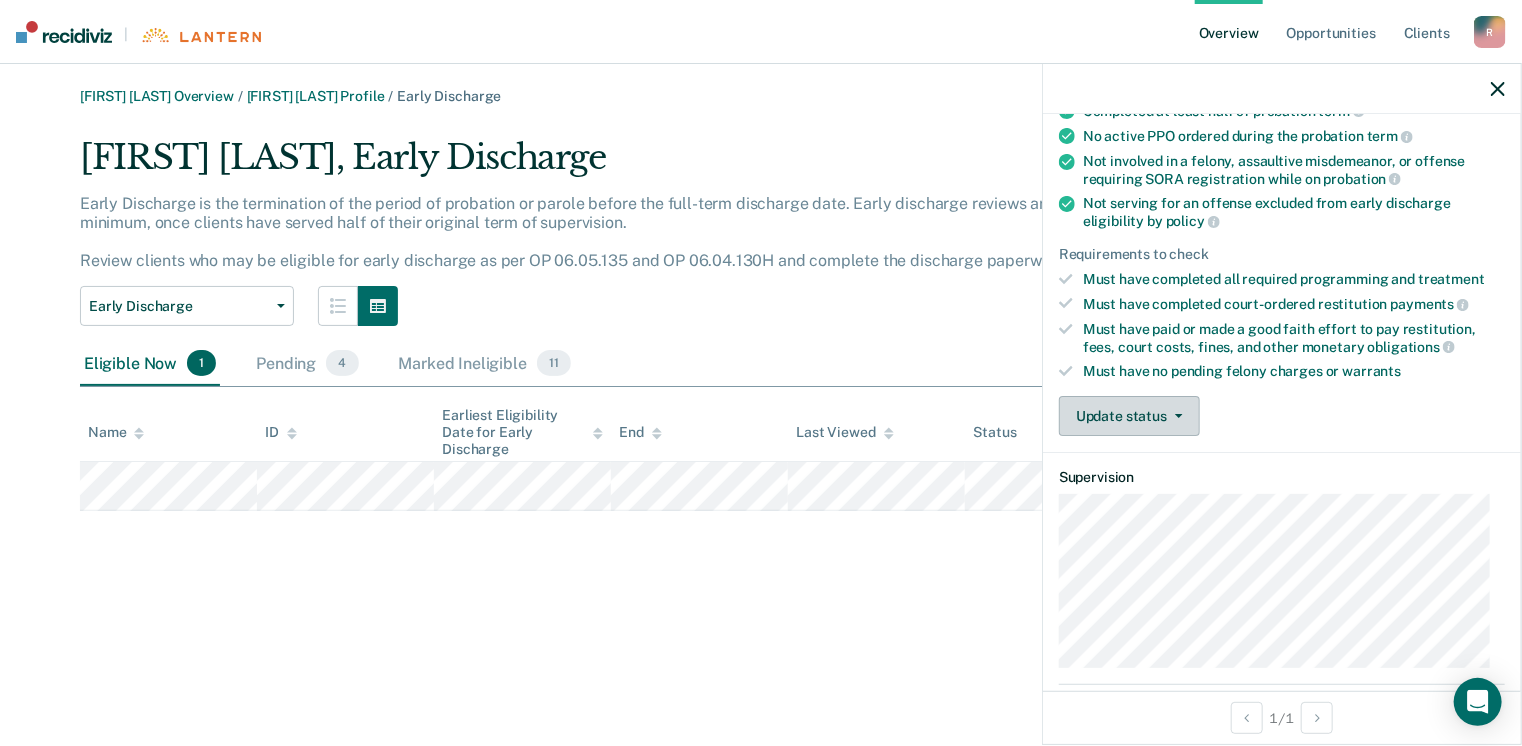 click on "Update status" at bounding box center (1129, 416) 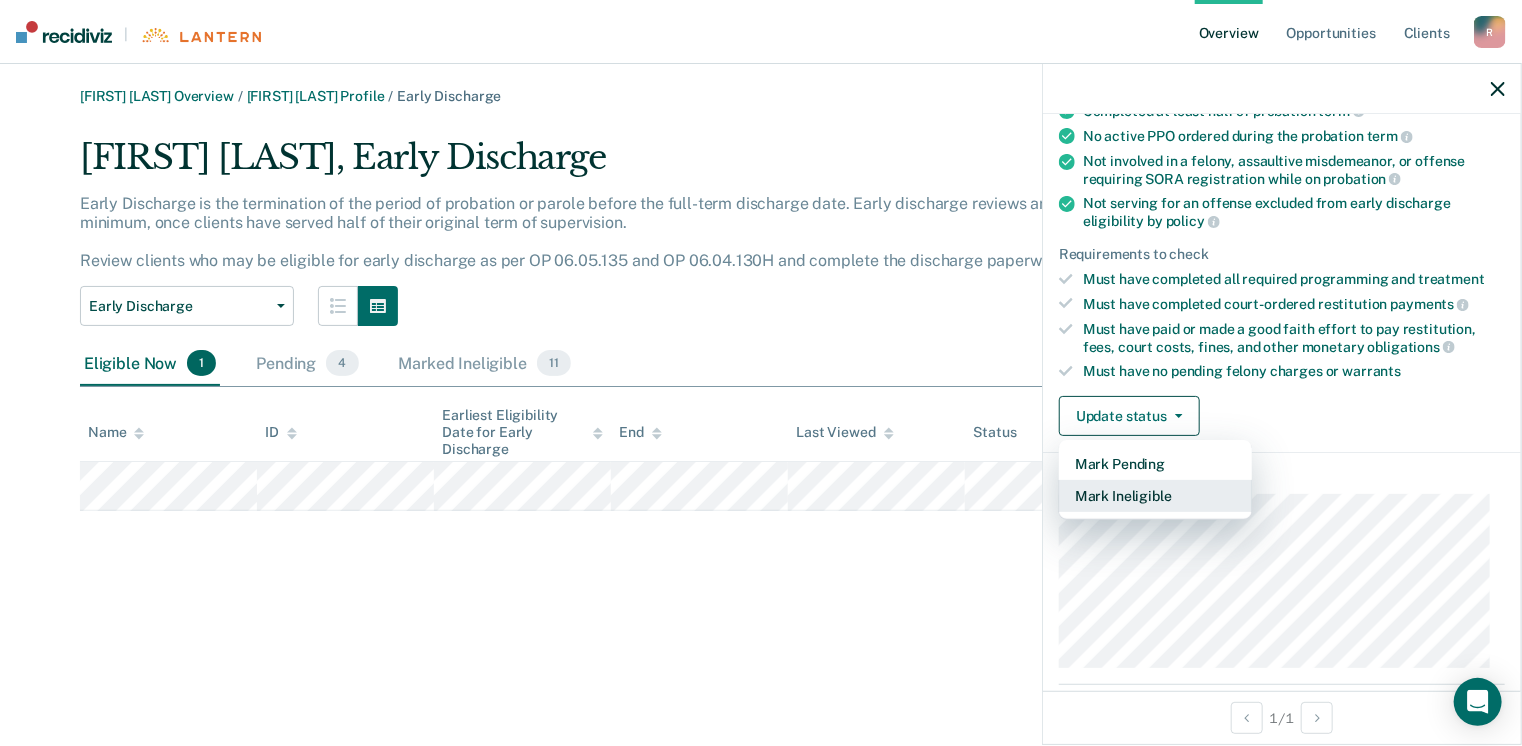 click on "Mark Ineligible" at bounding box center (1155, 496) 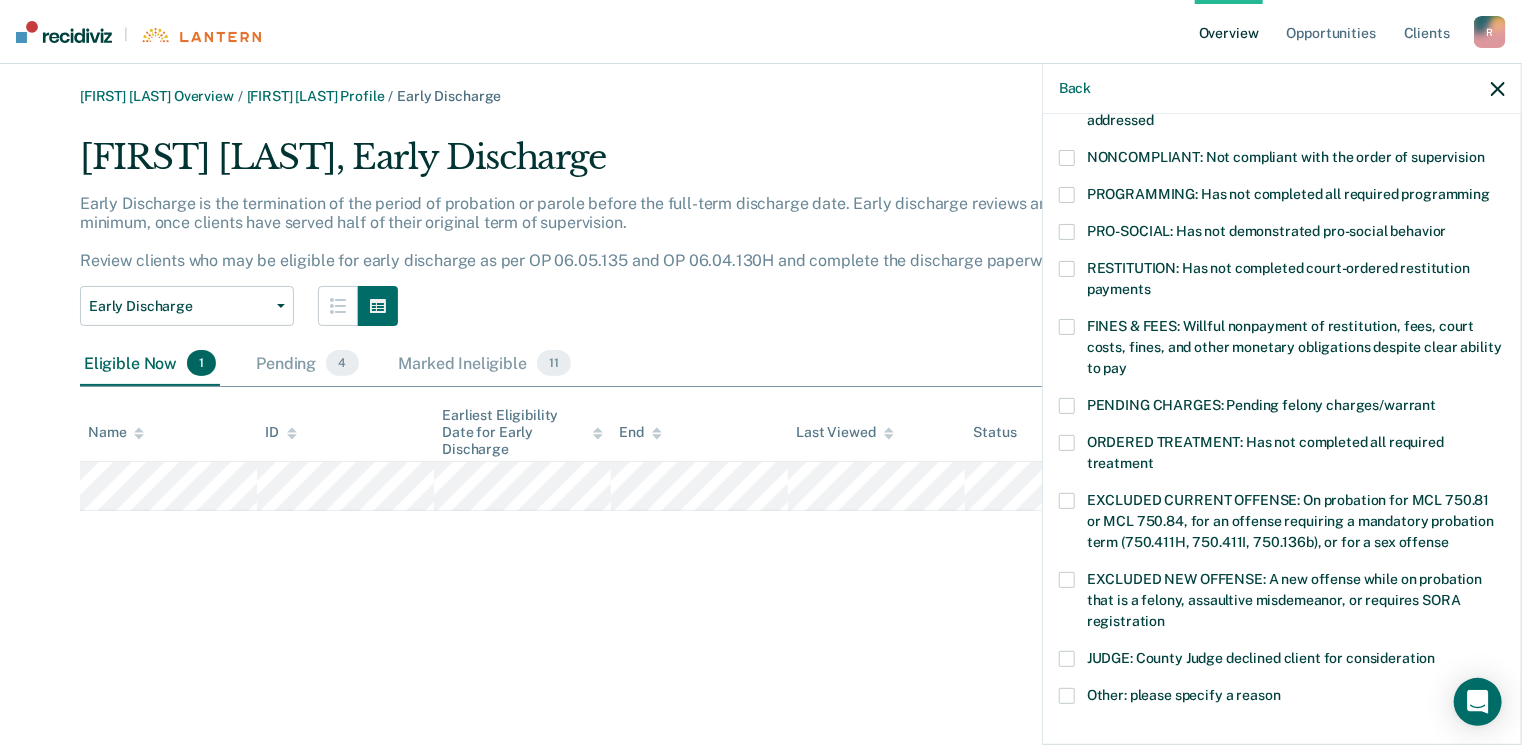 scroll, scrollTop: 630, scrollLeft: 0, axis: vertical 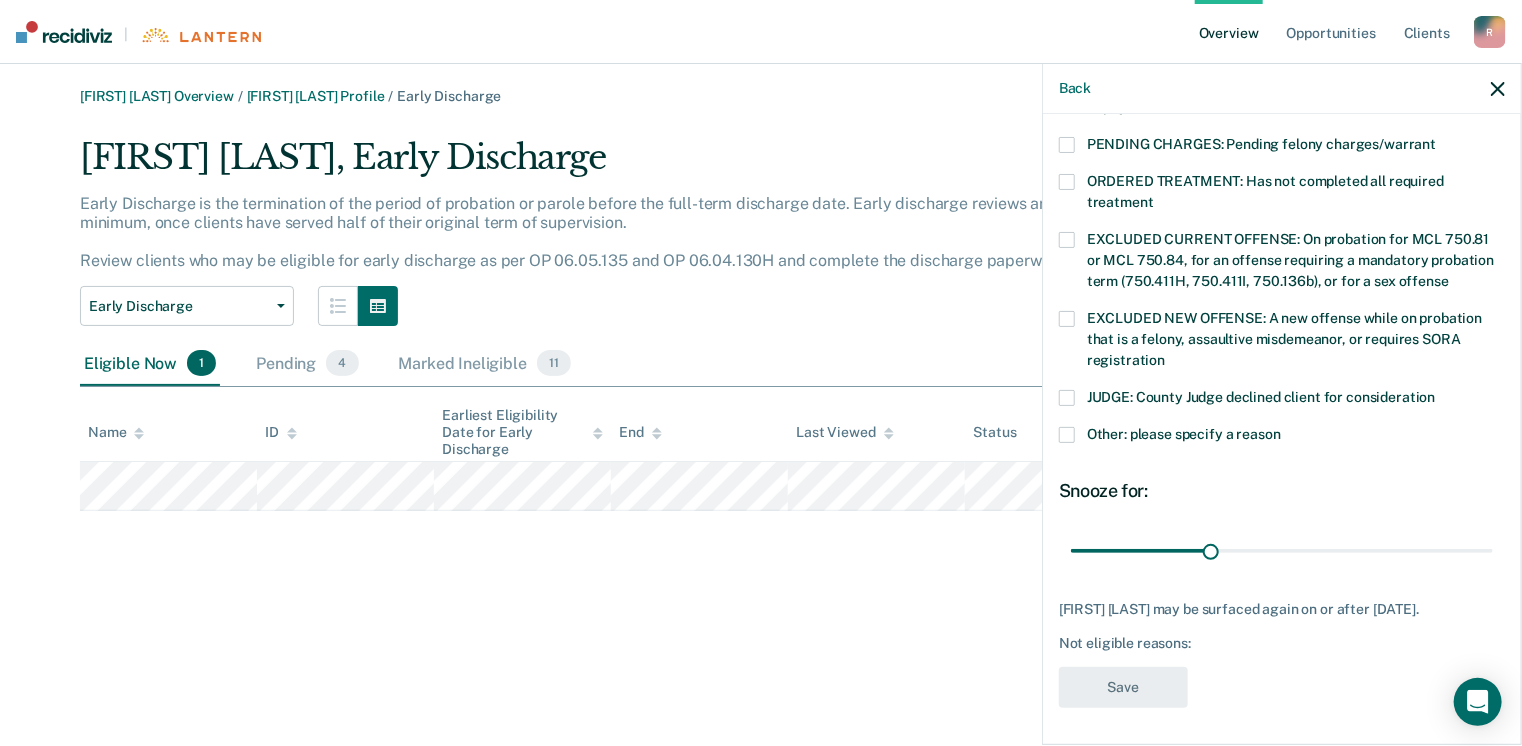click at bounding box center [1067, 435] 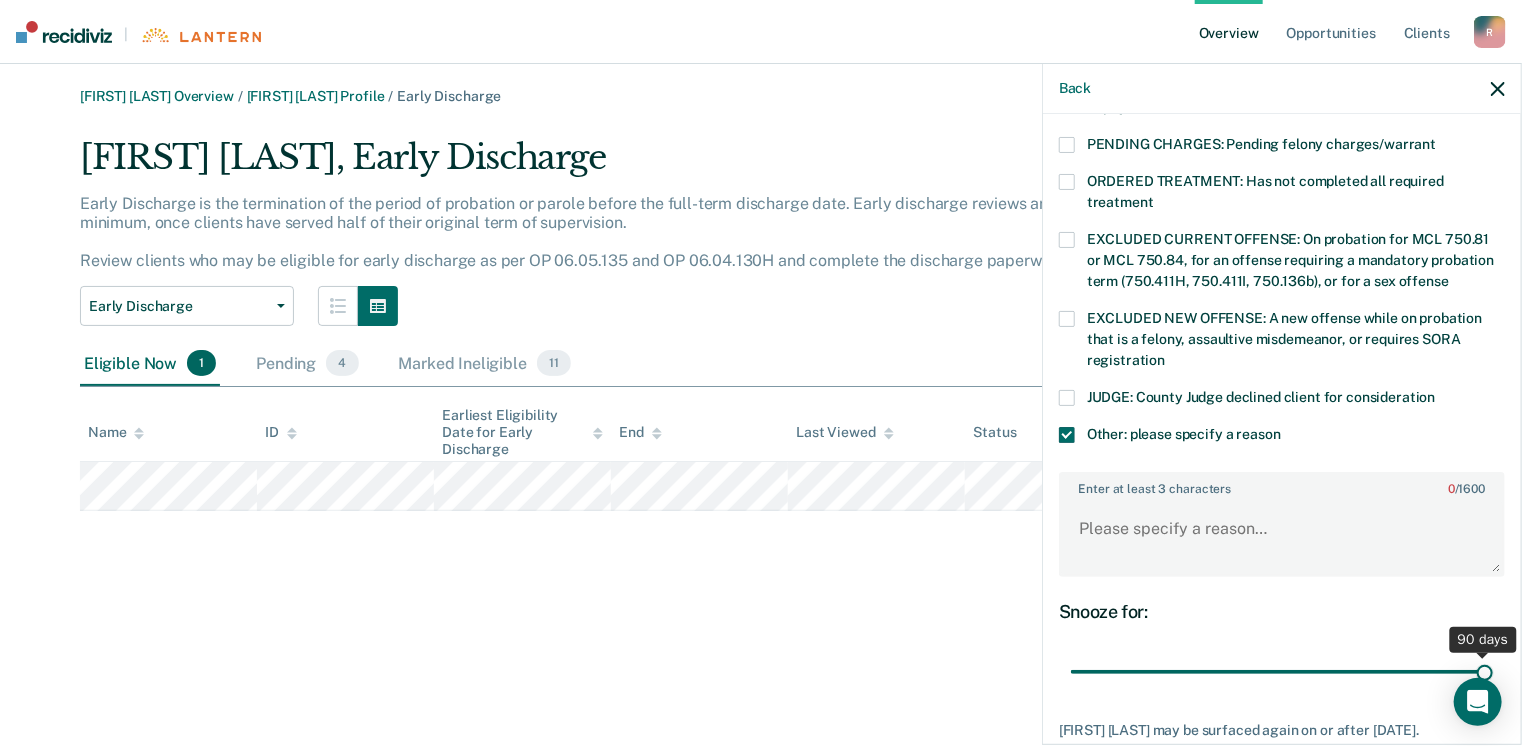 drag, startPoint x: 1206, startPoint y: 669, endPoint x: 1436, endPoint y: 637, distance: 232.21542 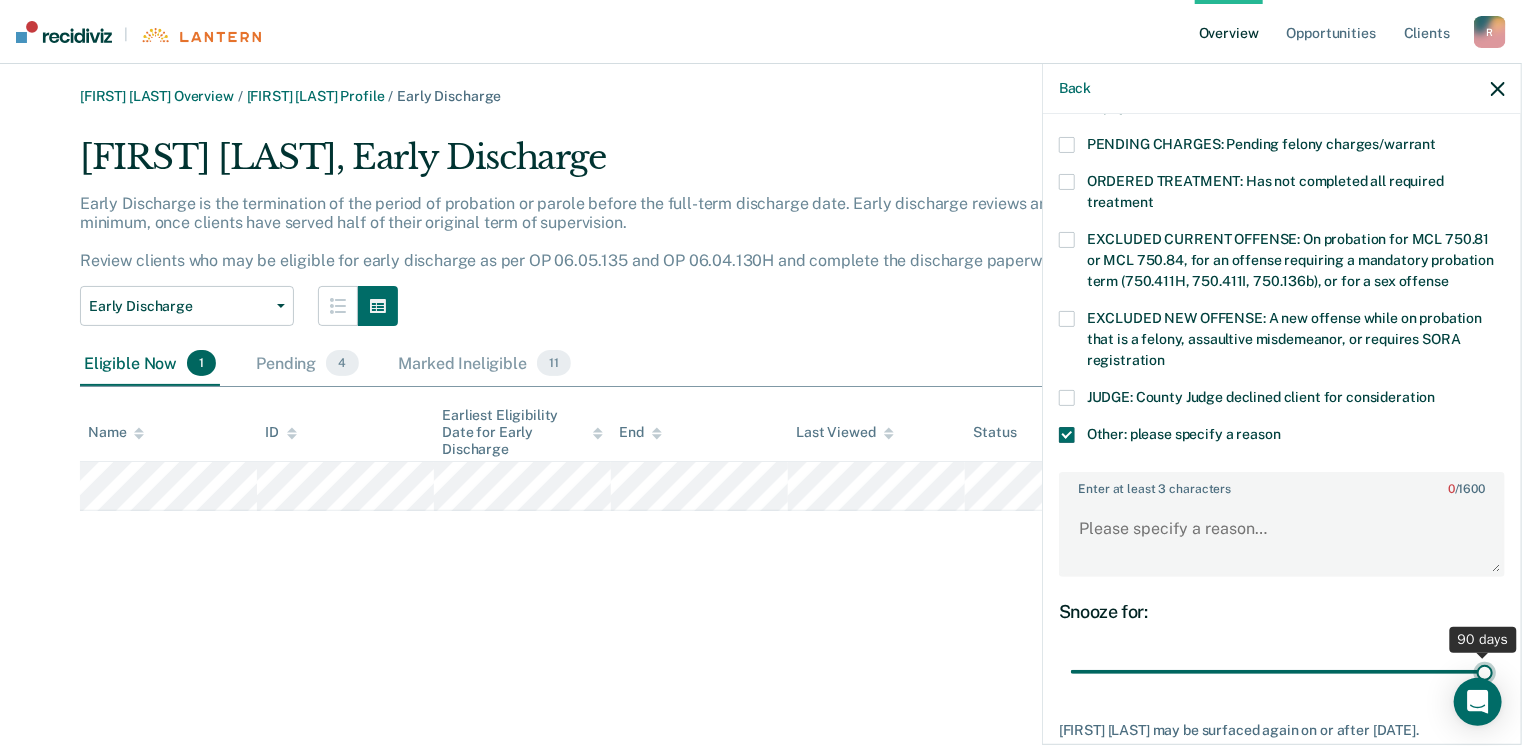 type on "90" 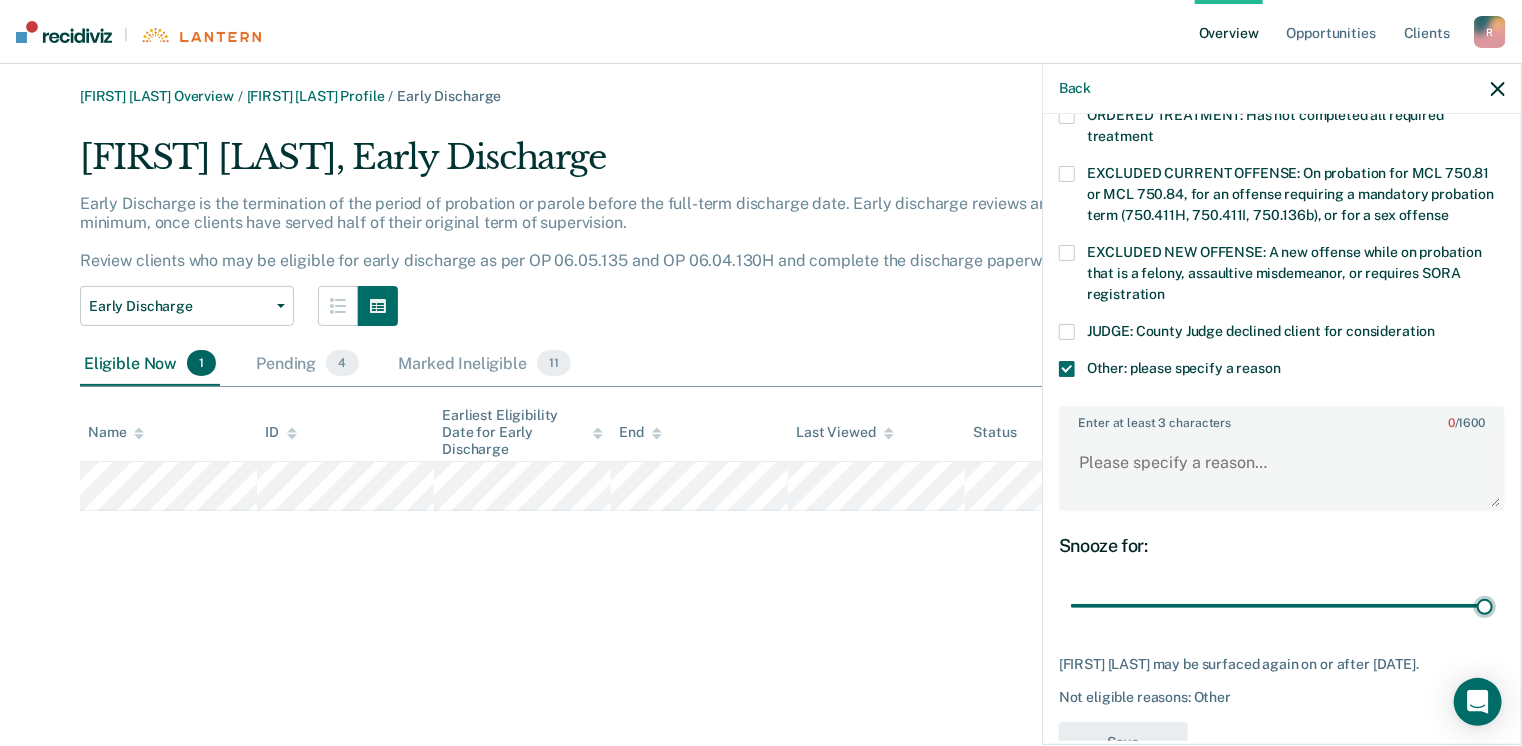 scroll, scrollTop: 766, scrollLeft: 0, axis: vertical 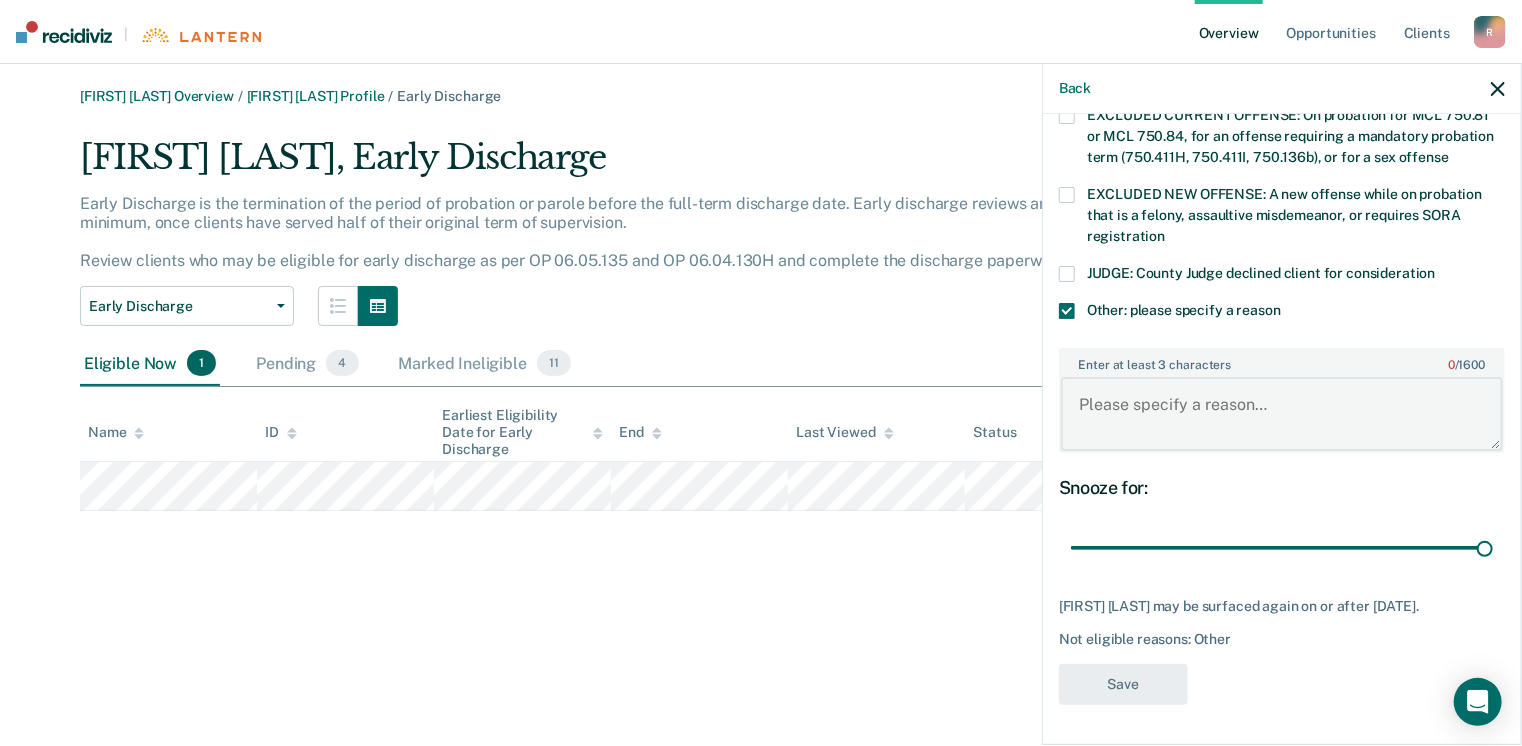 click on "Enter at least 3 characters 0  /  1600" at bounding box center (1282, 414) 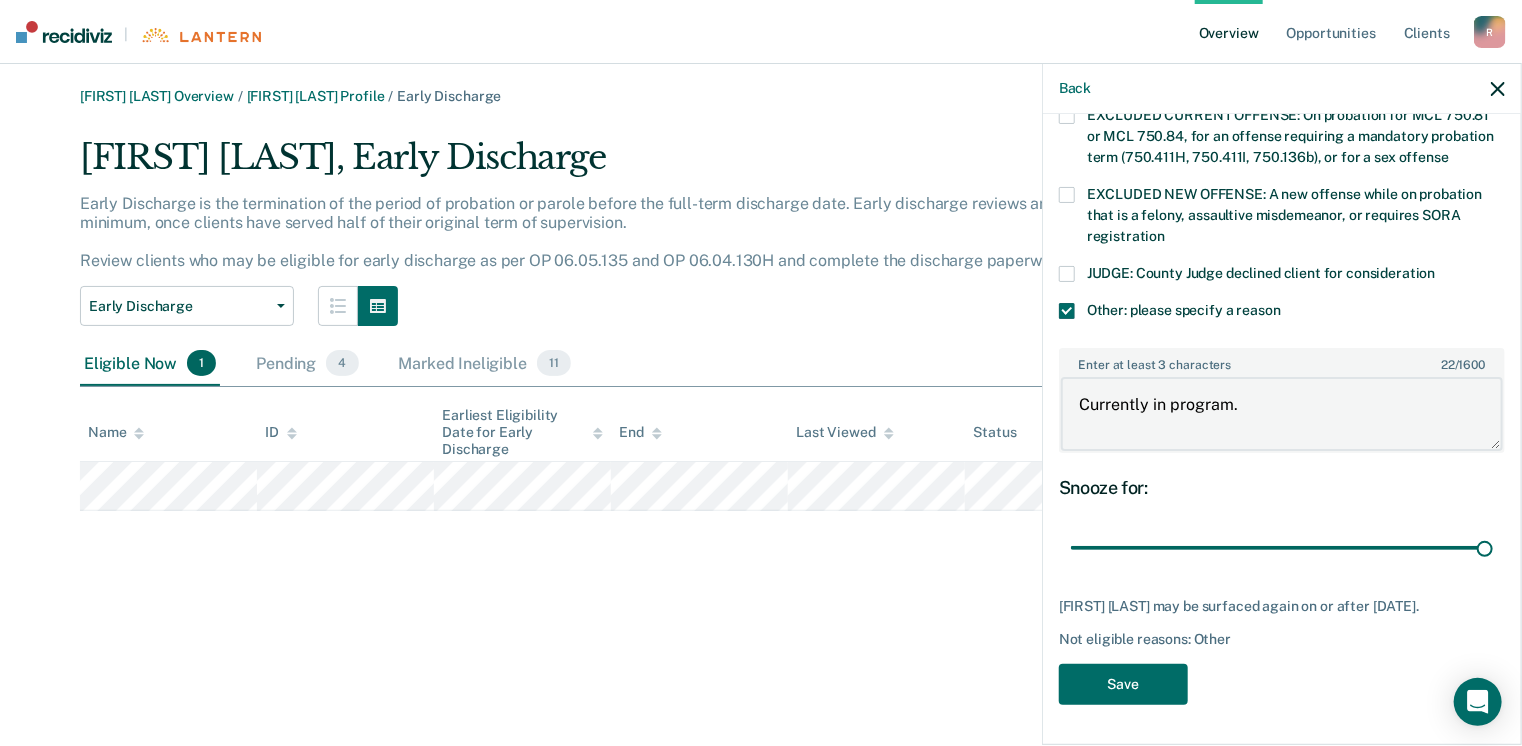type on "Currently in program." 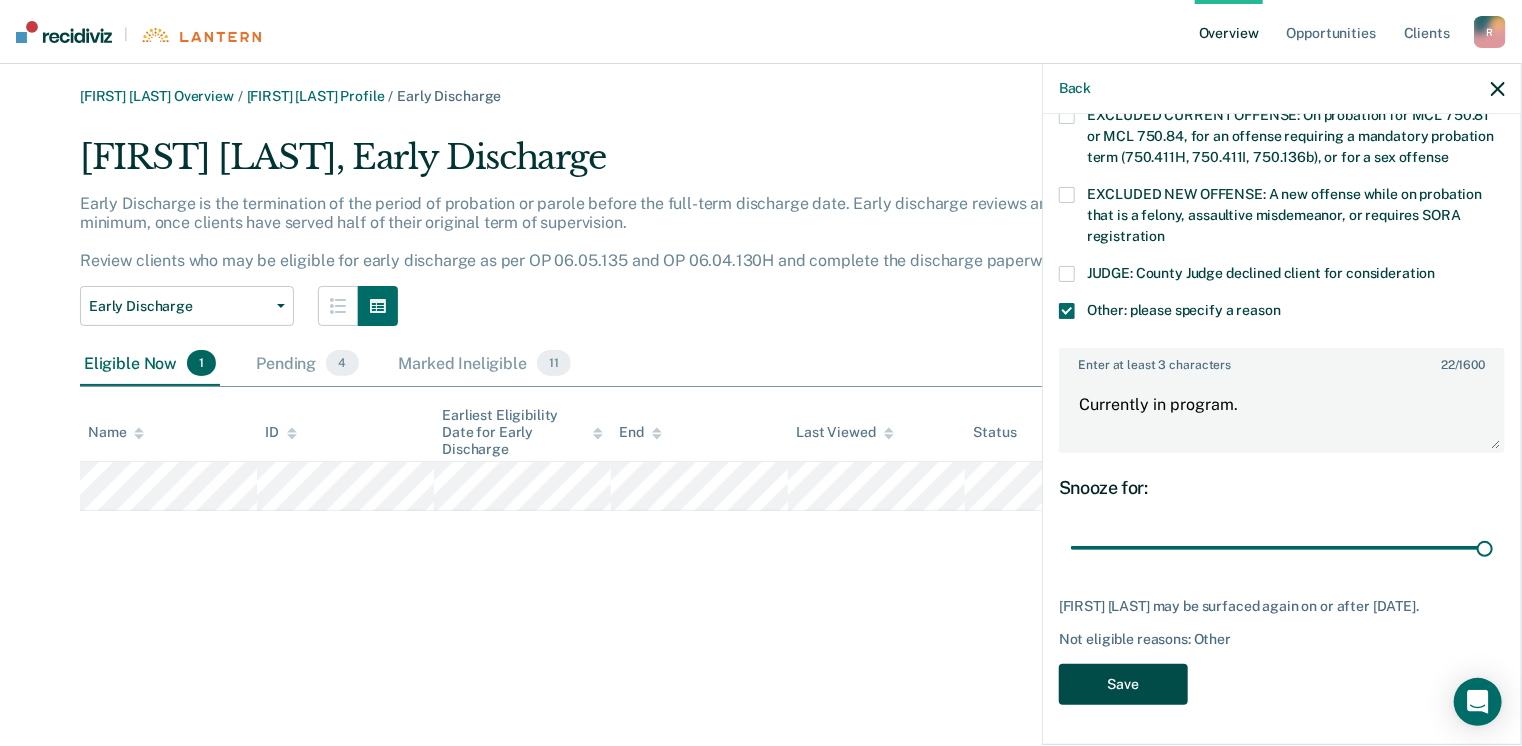 click on "Save" at bounding box center [1123, 684] 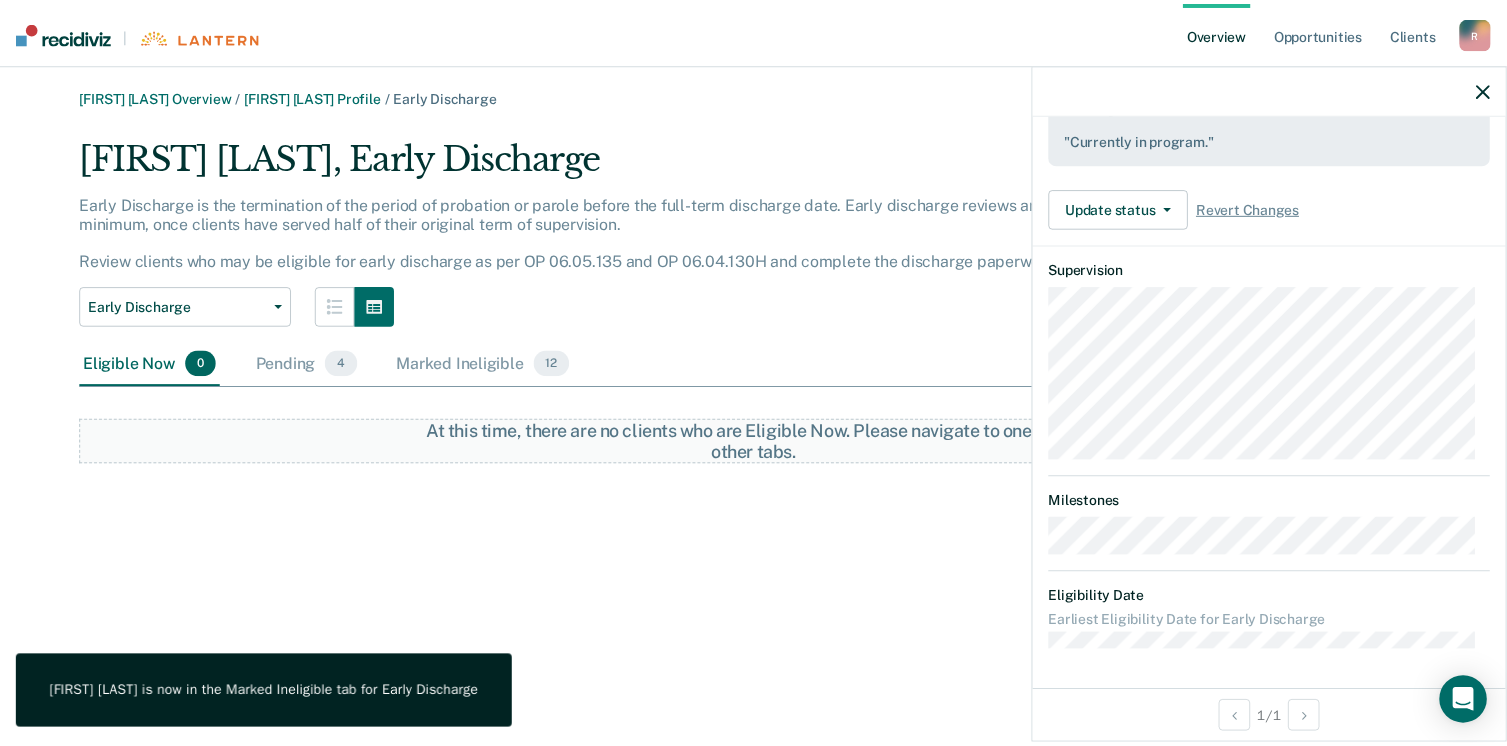 scroll, scrollTop: 572, scrollLeft: 0, axis: vertical 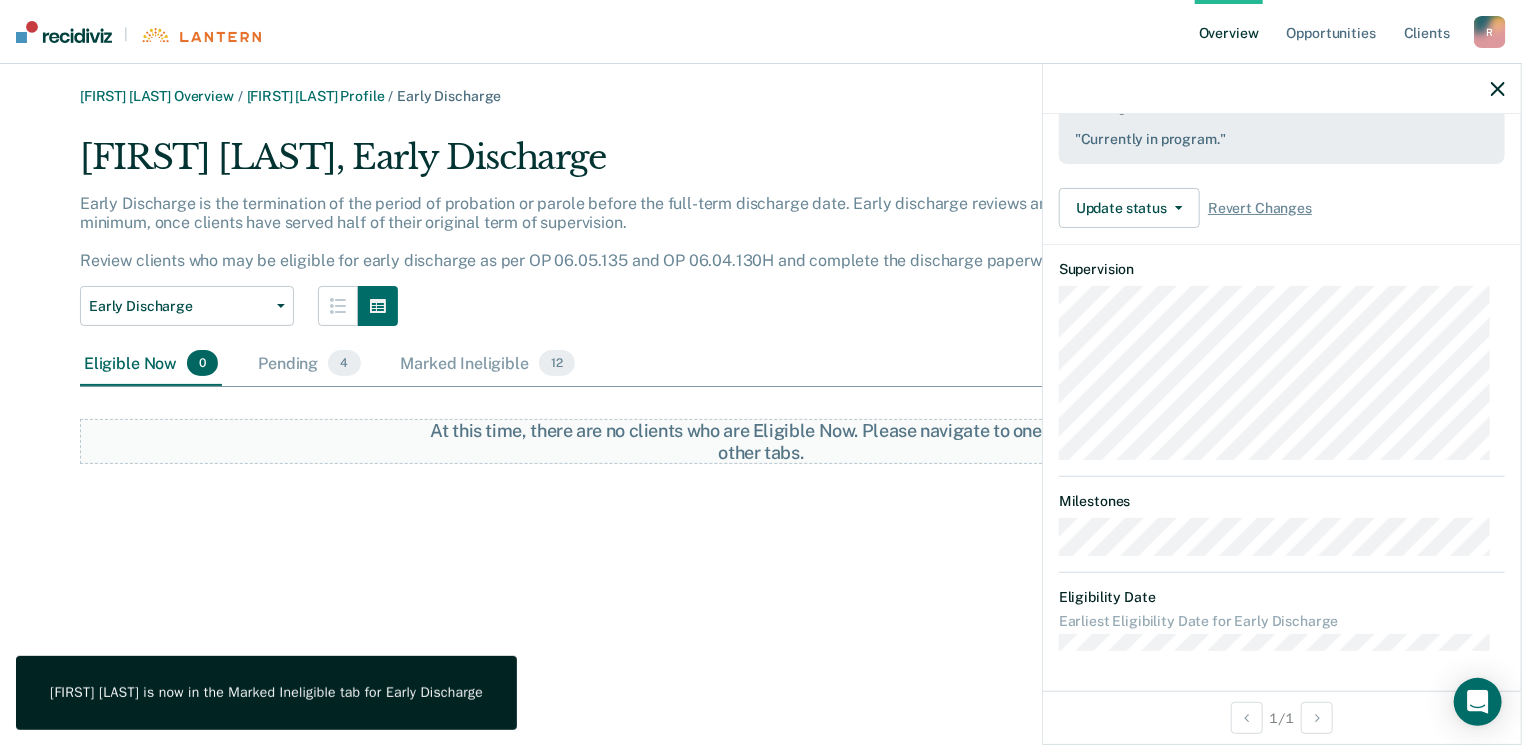 click on "Overview" at bounding box center (1229, 32) 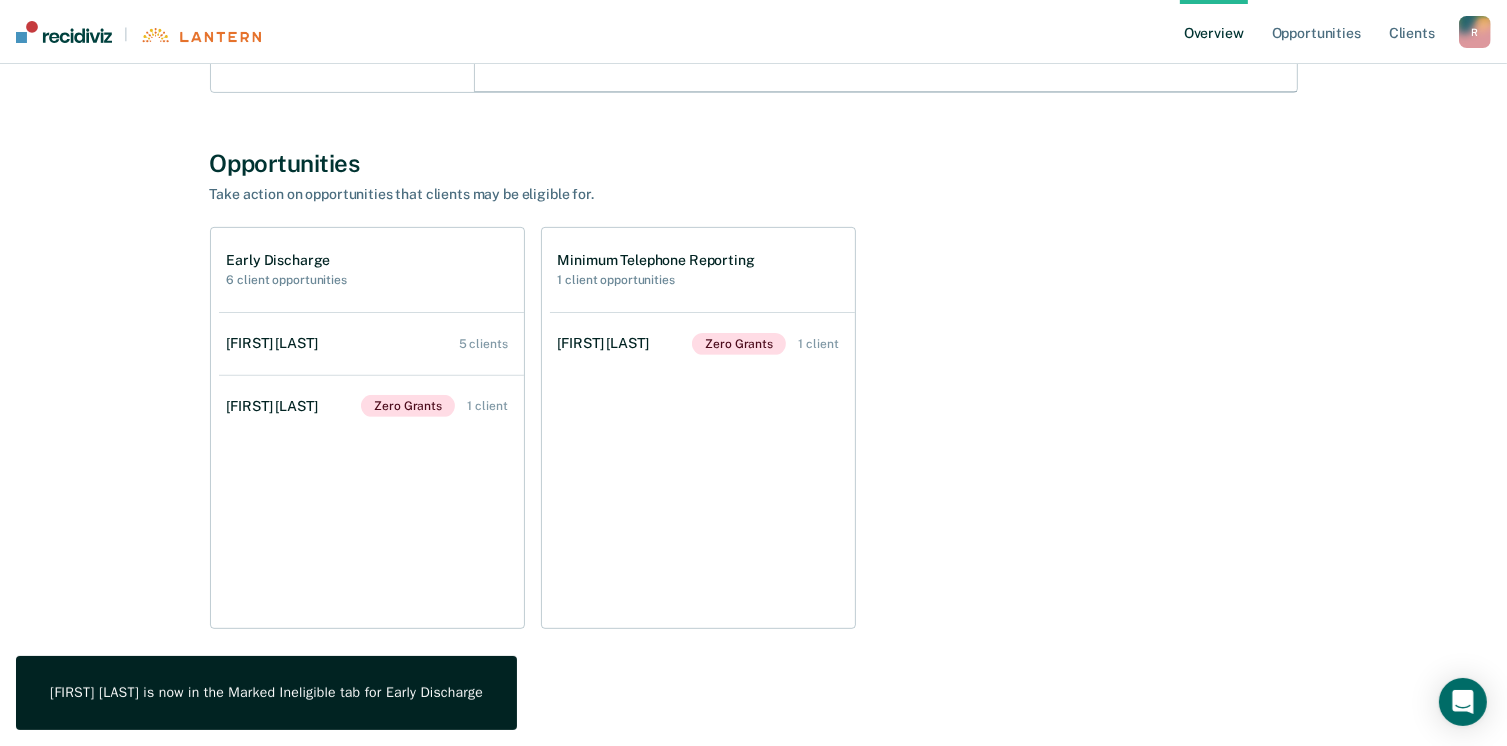 scroll, scrollTop: 608, scrollLeft: 0, axis: vertical 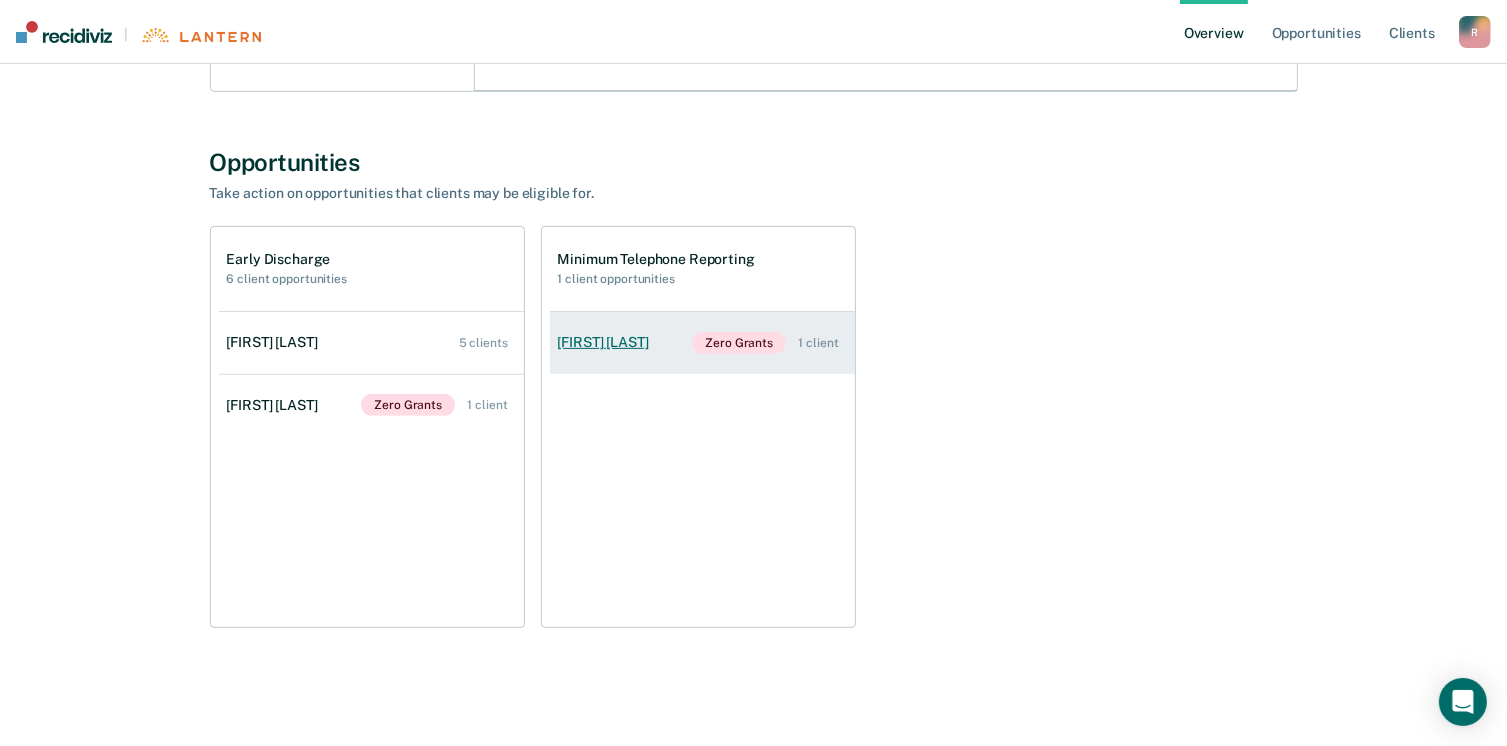 click on "[FIRST] [LAST]" at bounding box center (276, 405) 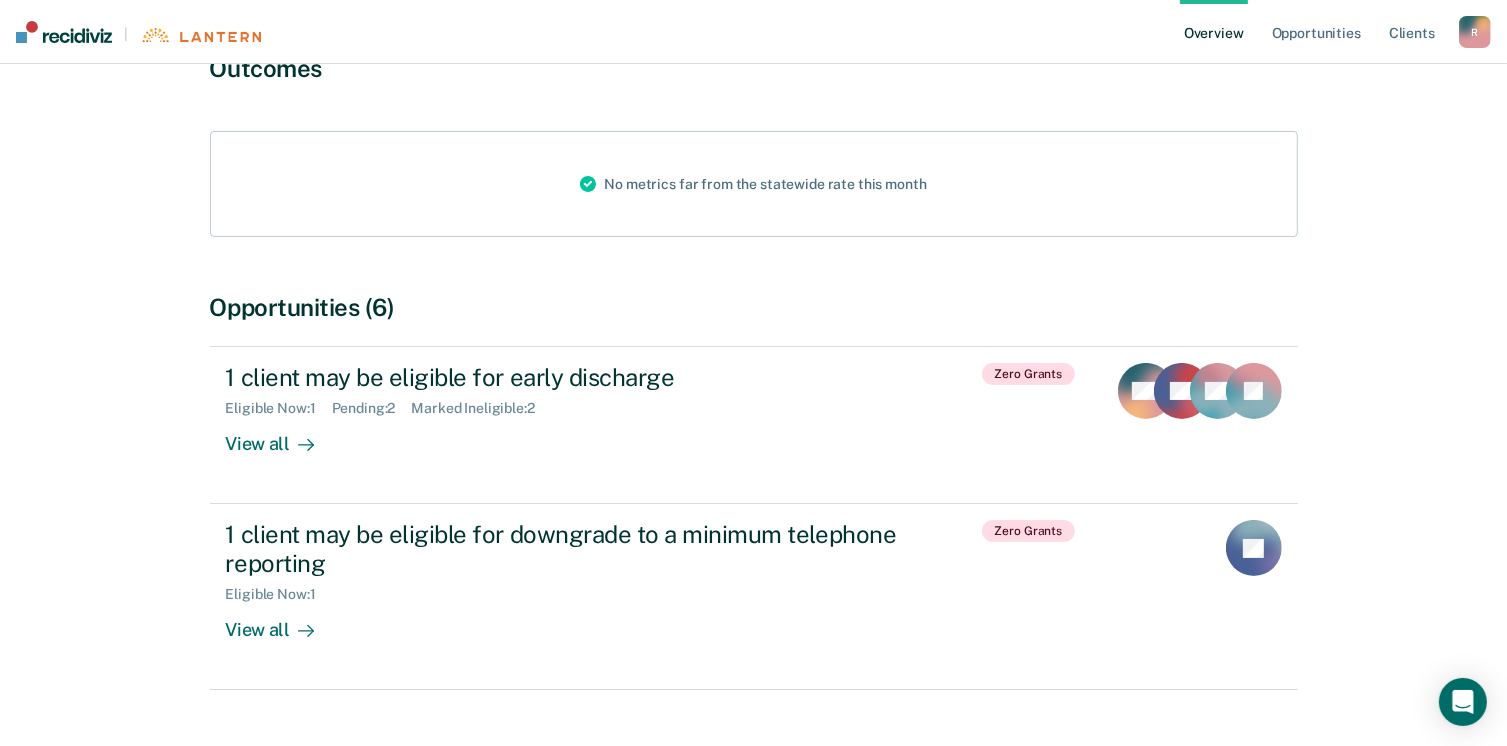 scroll, scrollTop: 200, scrollLeft: 0, axis: vertical 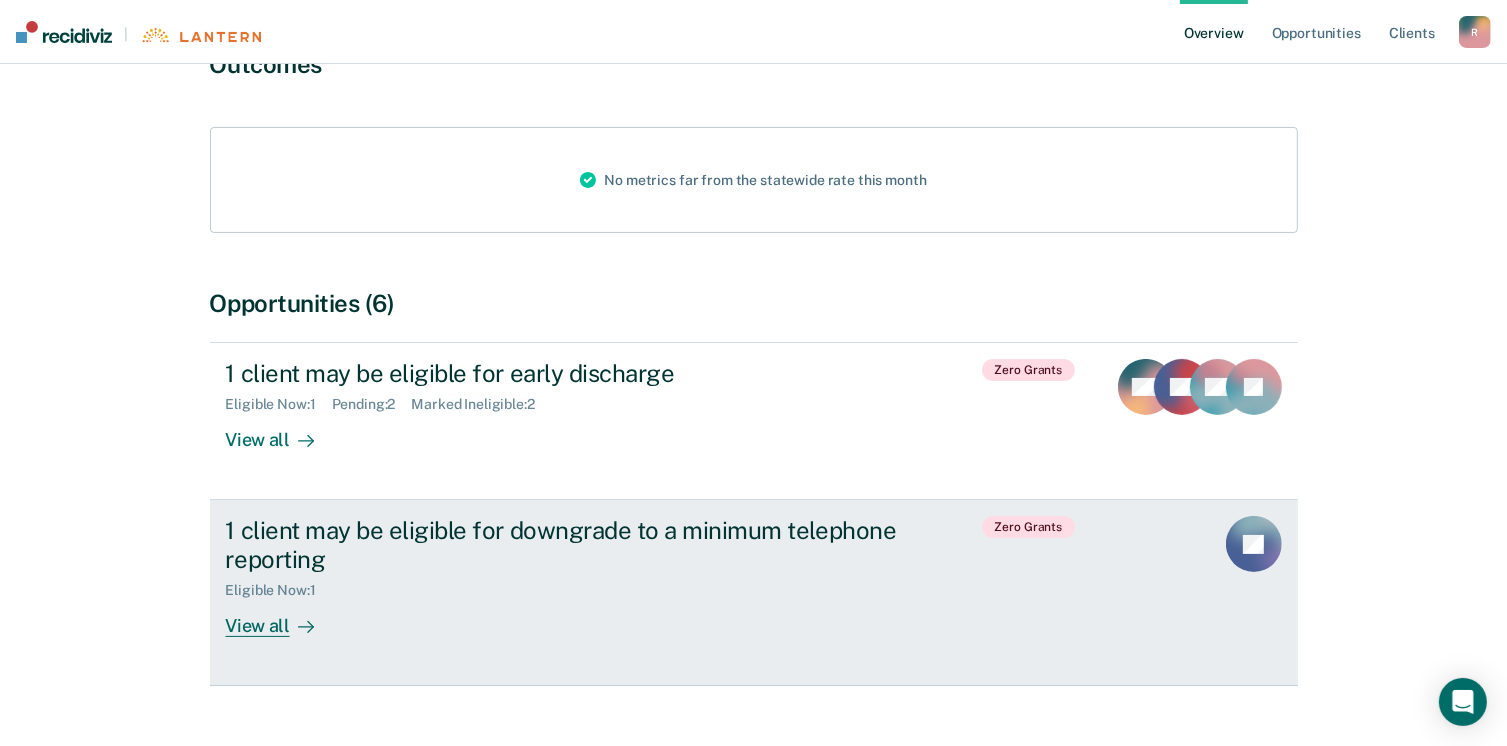 click on "1 client may be eligible for downgrade to a minimum telephone reporting" at bounding box center (577, 545) 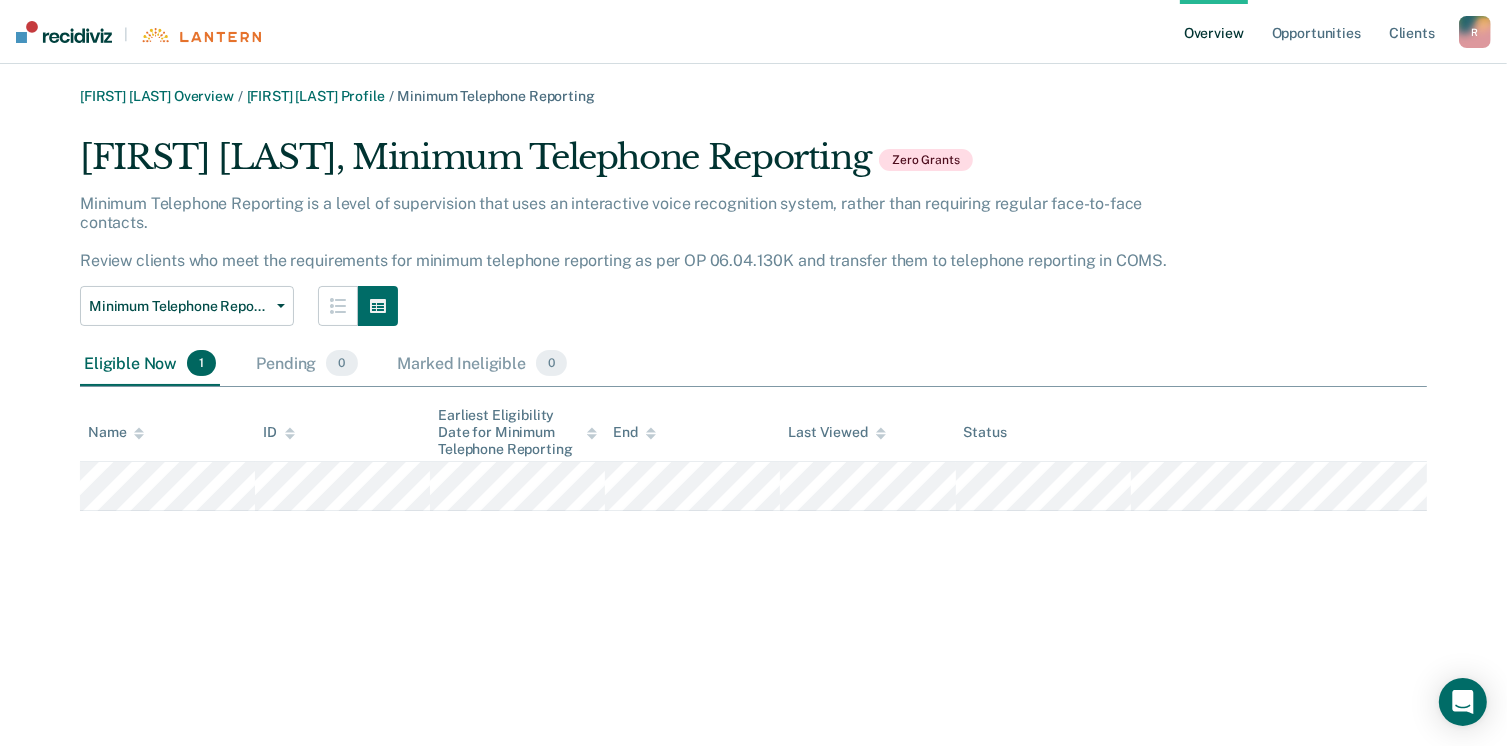 scroll, scrollTop: 0, scrollLeft: 0, axis: both 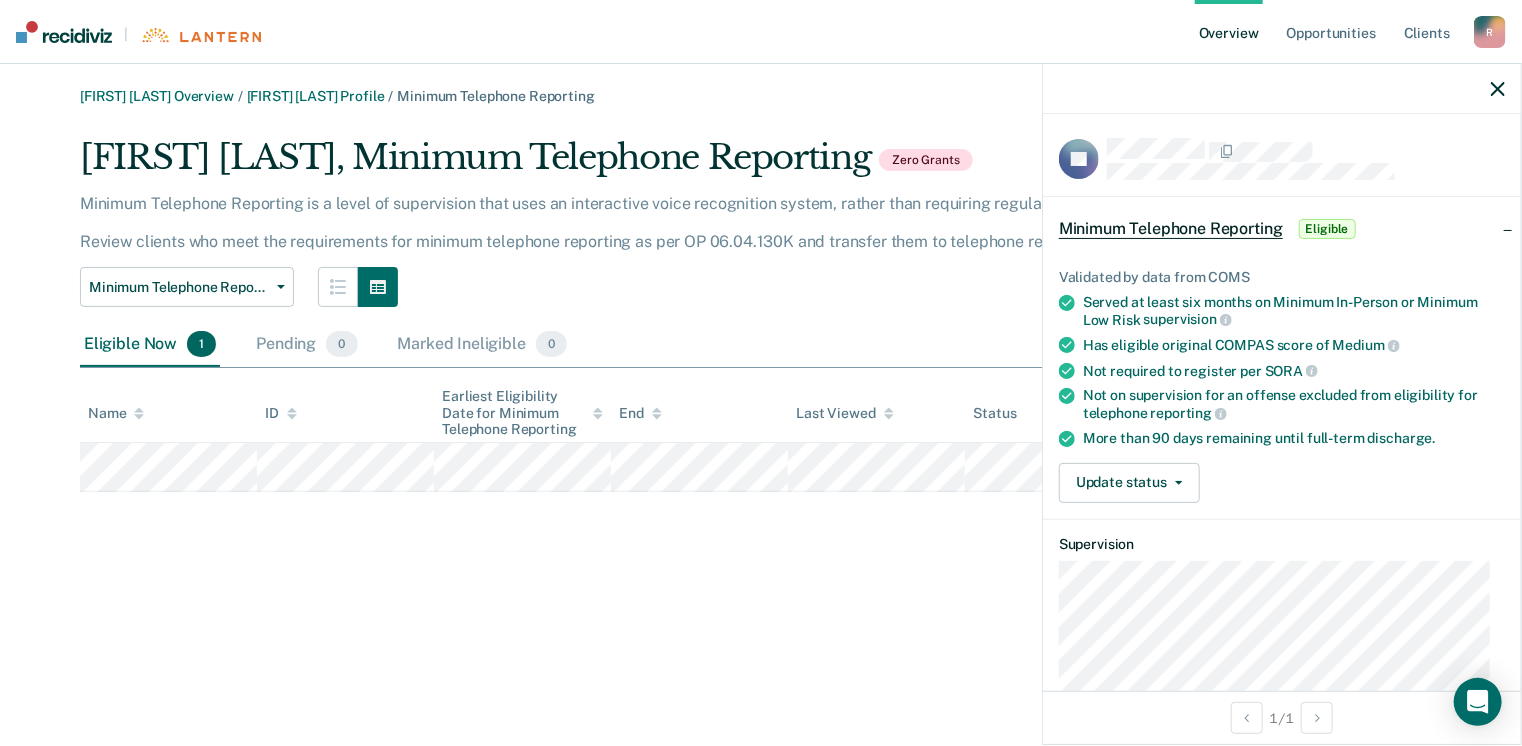 click on "Overview" at bounding box center (1229, 32) 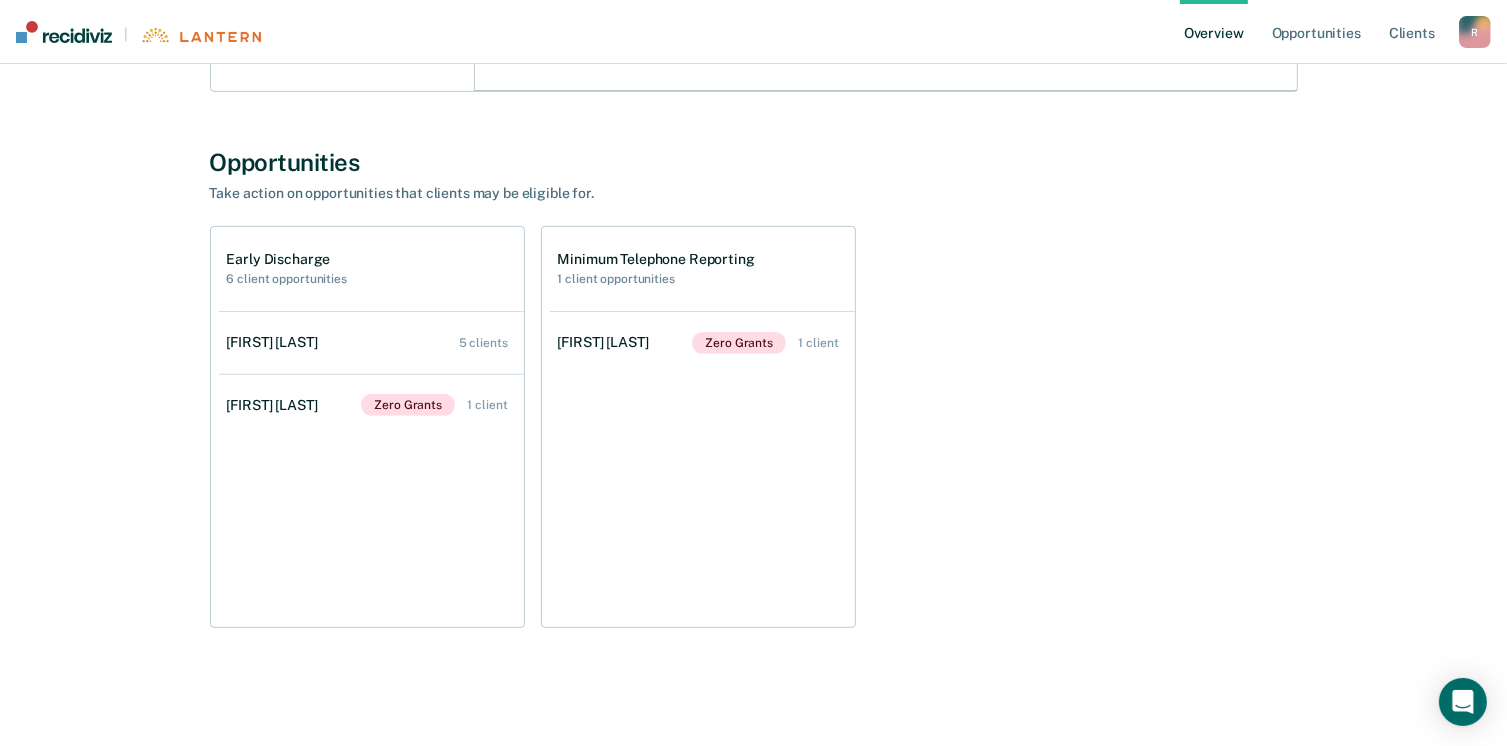 scroll, scrollTop: 608, scrollLeft: 0, axis: vertical 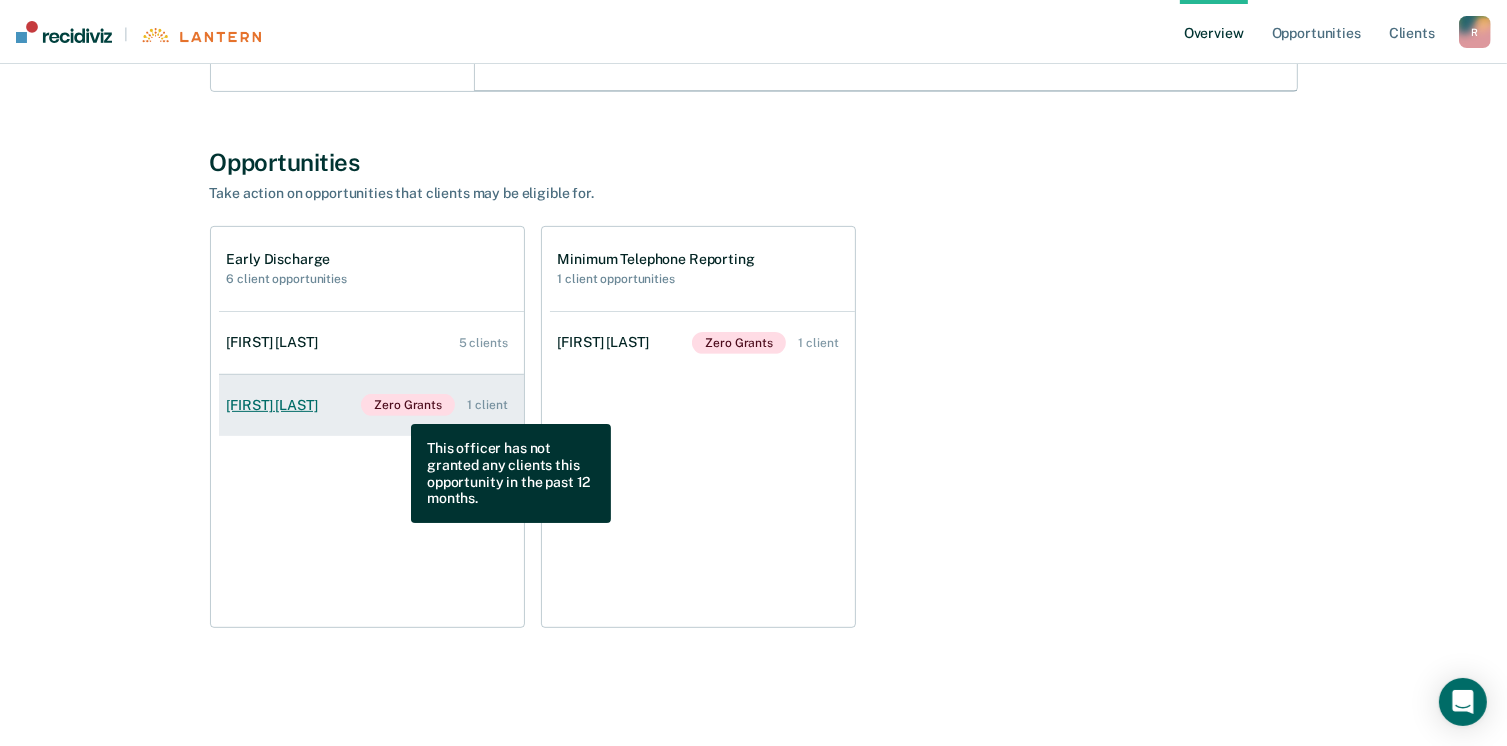 click on "Zero Grants" at bounding box center [408, 405] 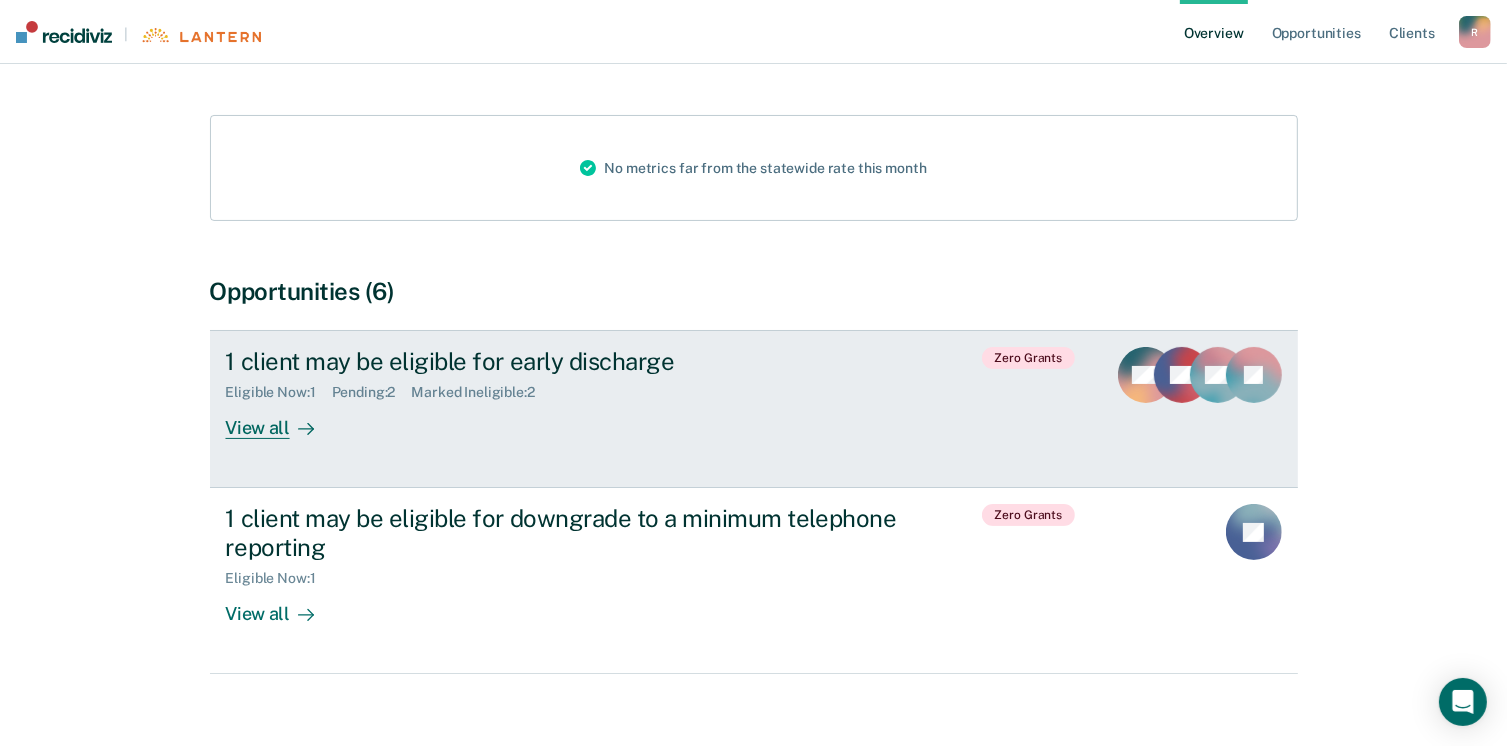 scroll, scrollTop: 243, scrollLeft: 0, axis: vertical 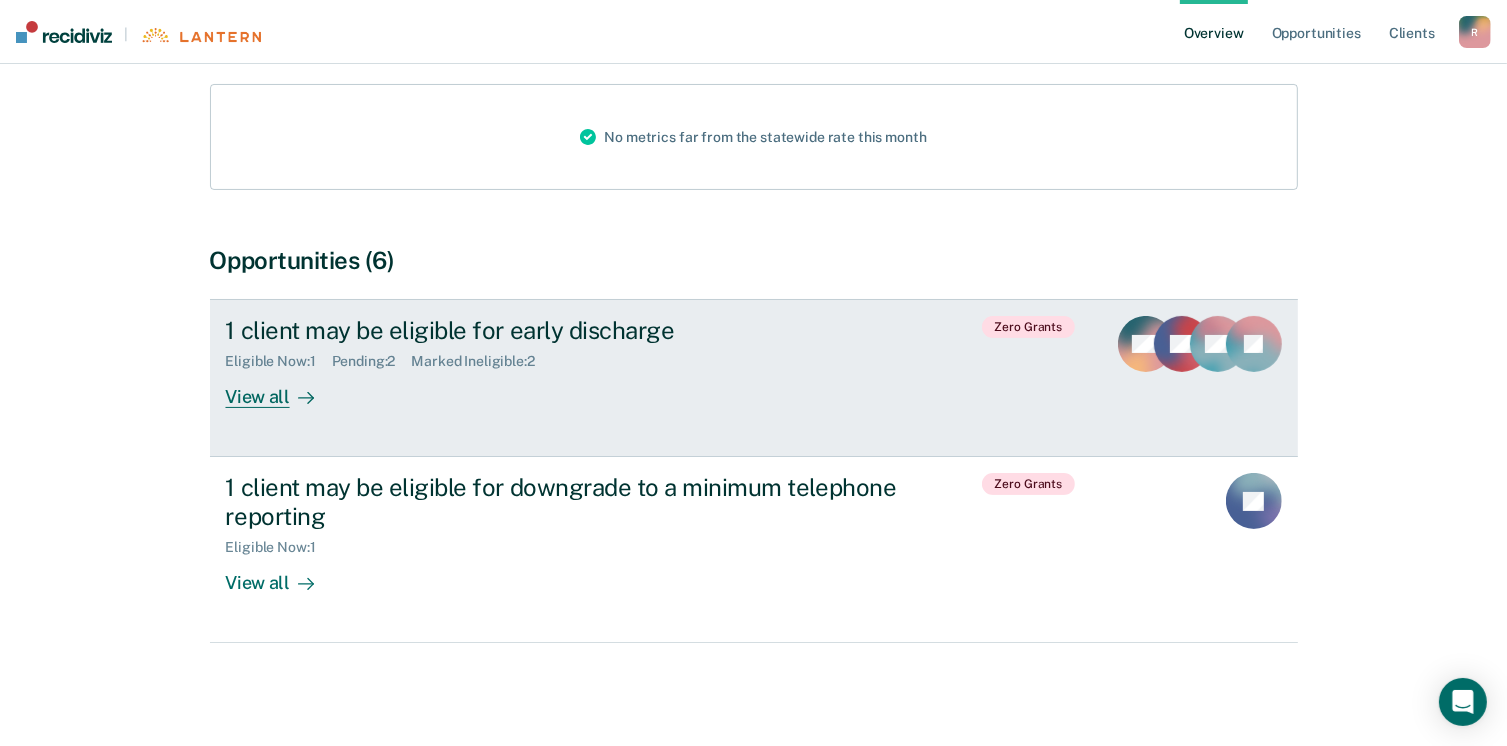 click on "1 client may be eligible for early discharge" at bounding box center (577, 330) 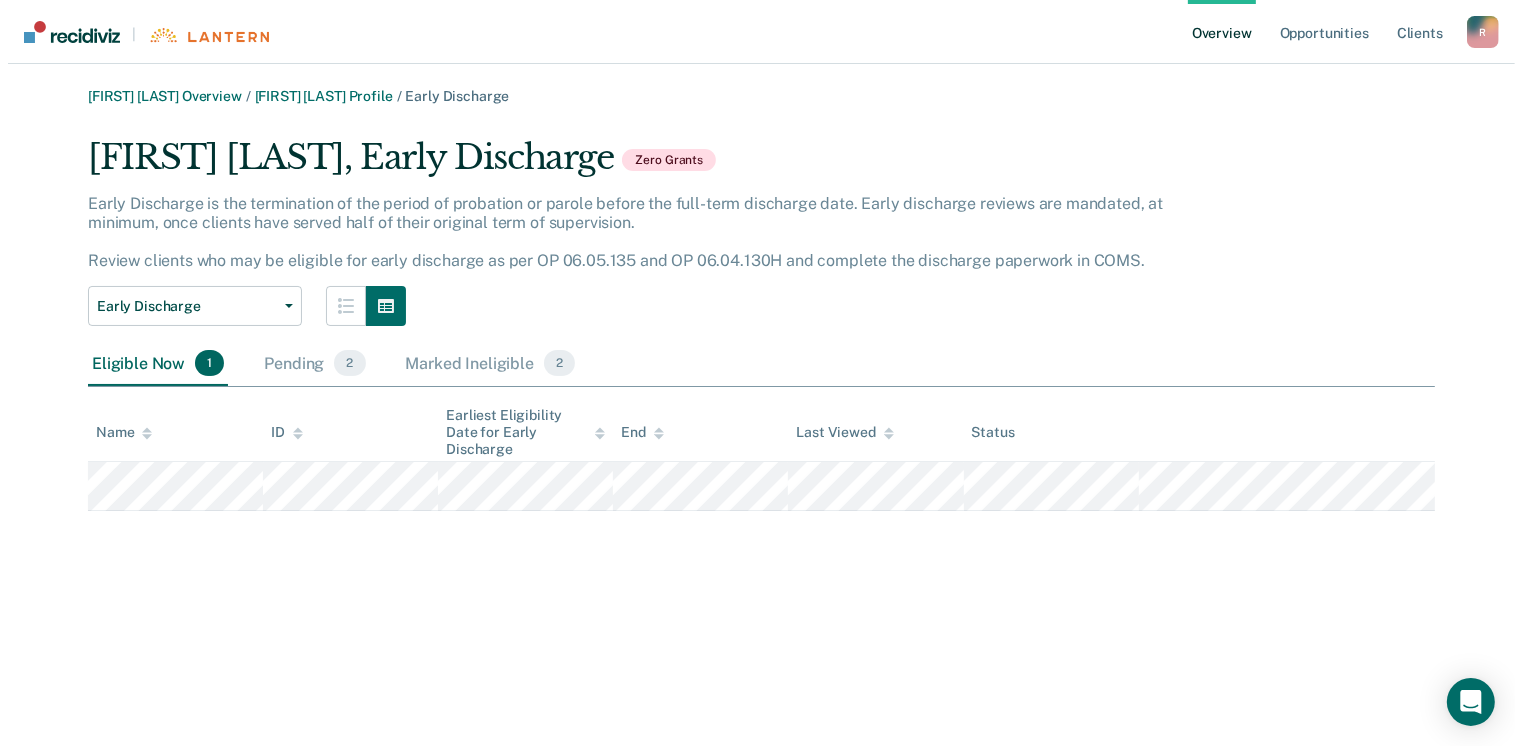scroll, scrollTop: 0, scrollLeft: 0, axis: both 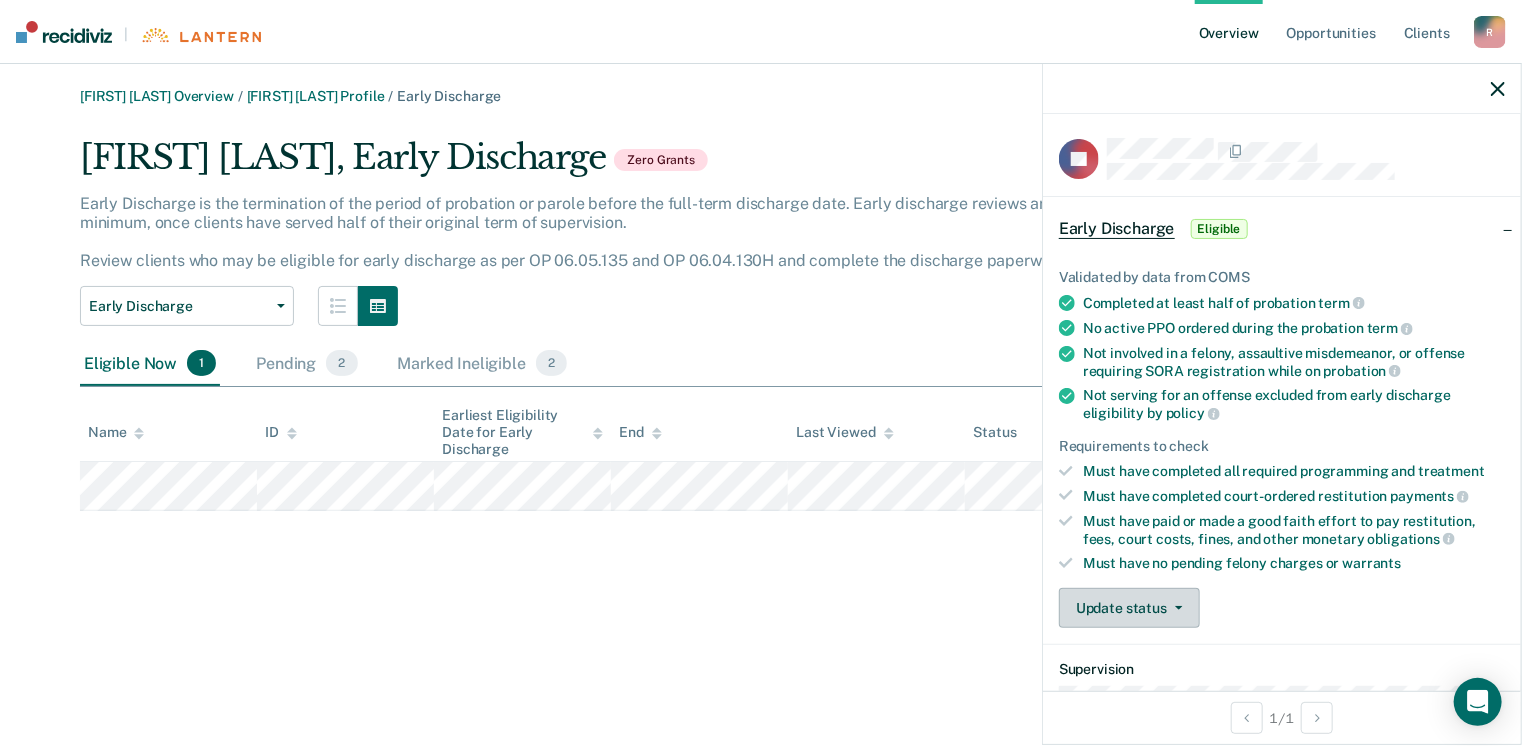 click on "Update status" at bounding box center [1129, 608] 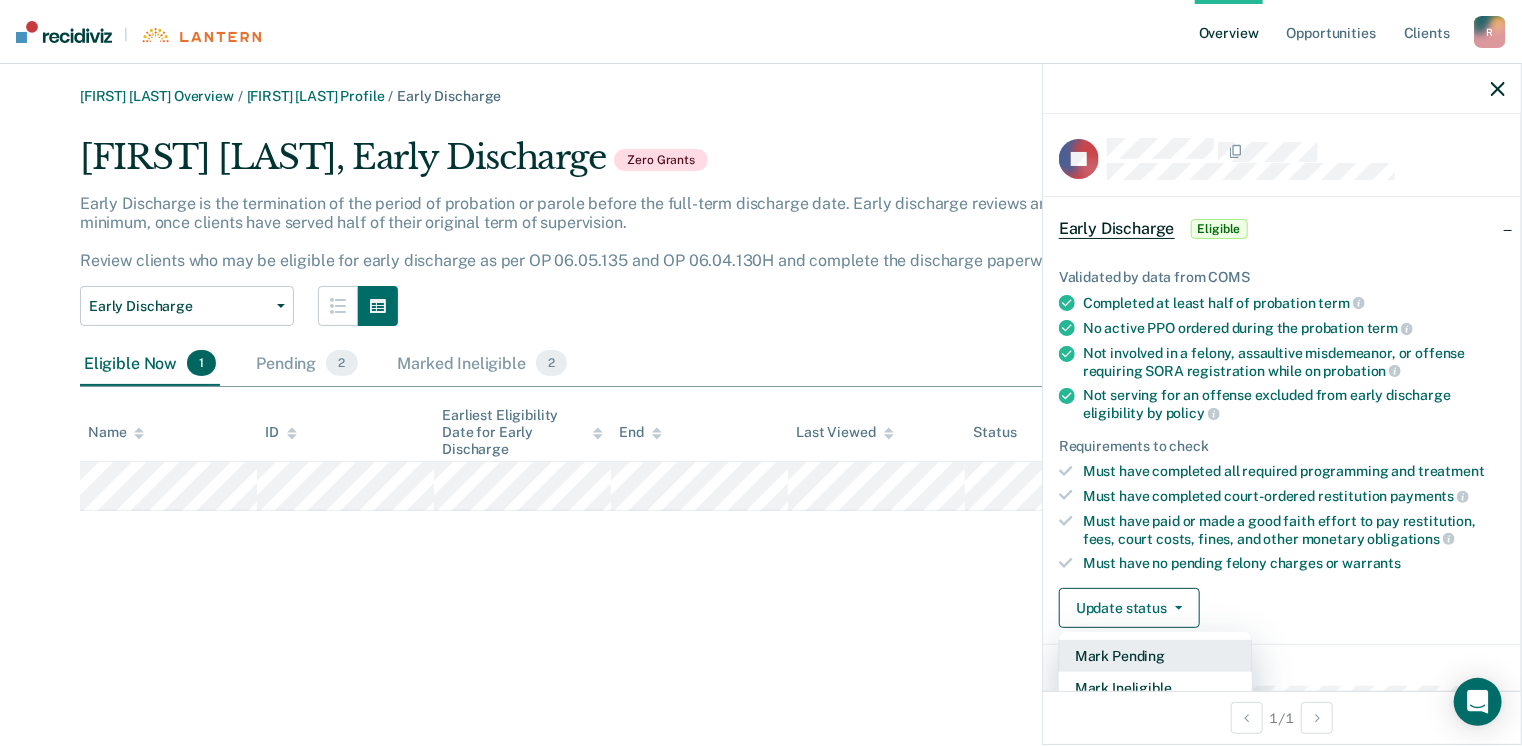 click on "Mark Pending" at bounding box center [1155, 656] 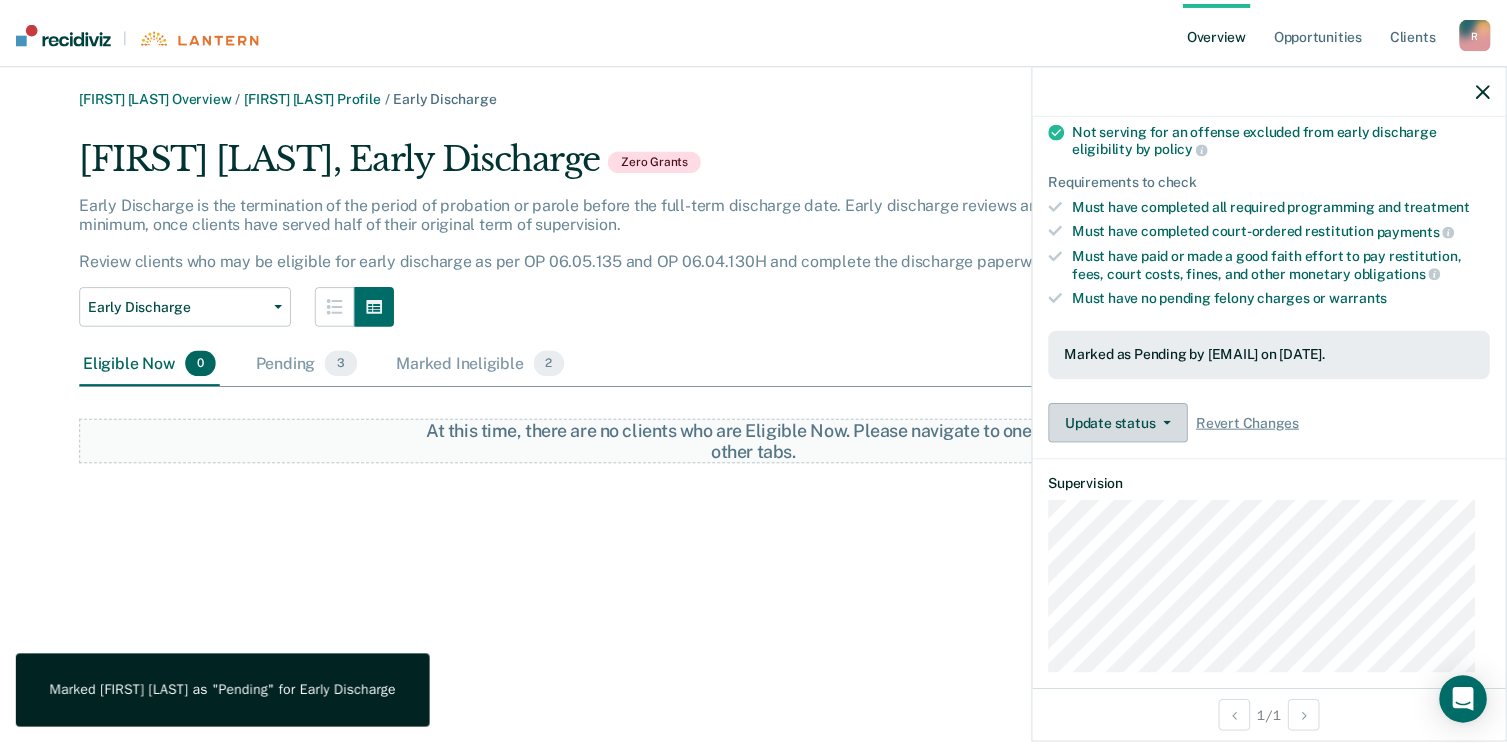 scroll, scrollTop: 300, scrollLeft: 0, axis: vertical 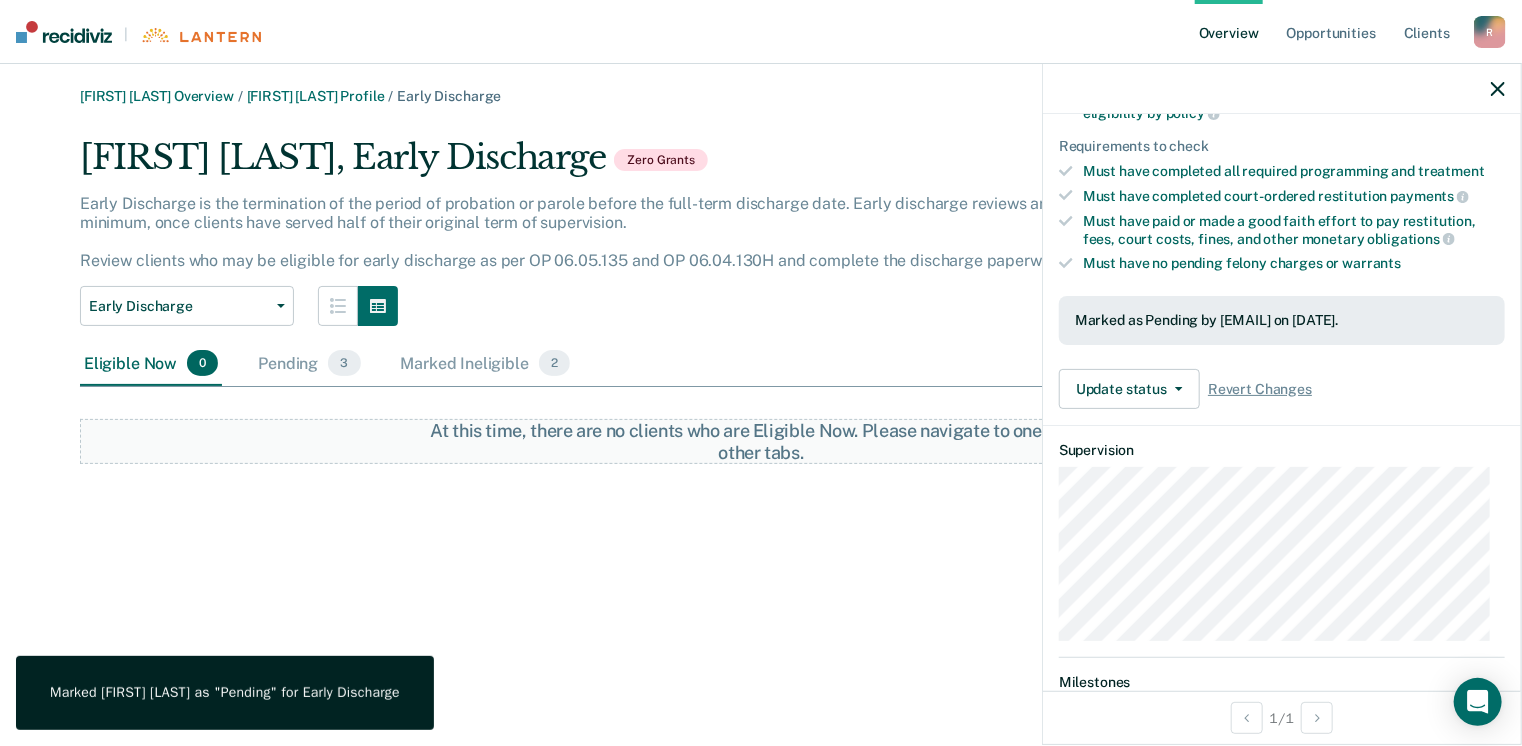 click on "Overview" at bounding box center [1229, 32] 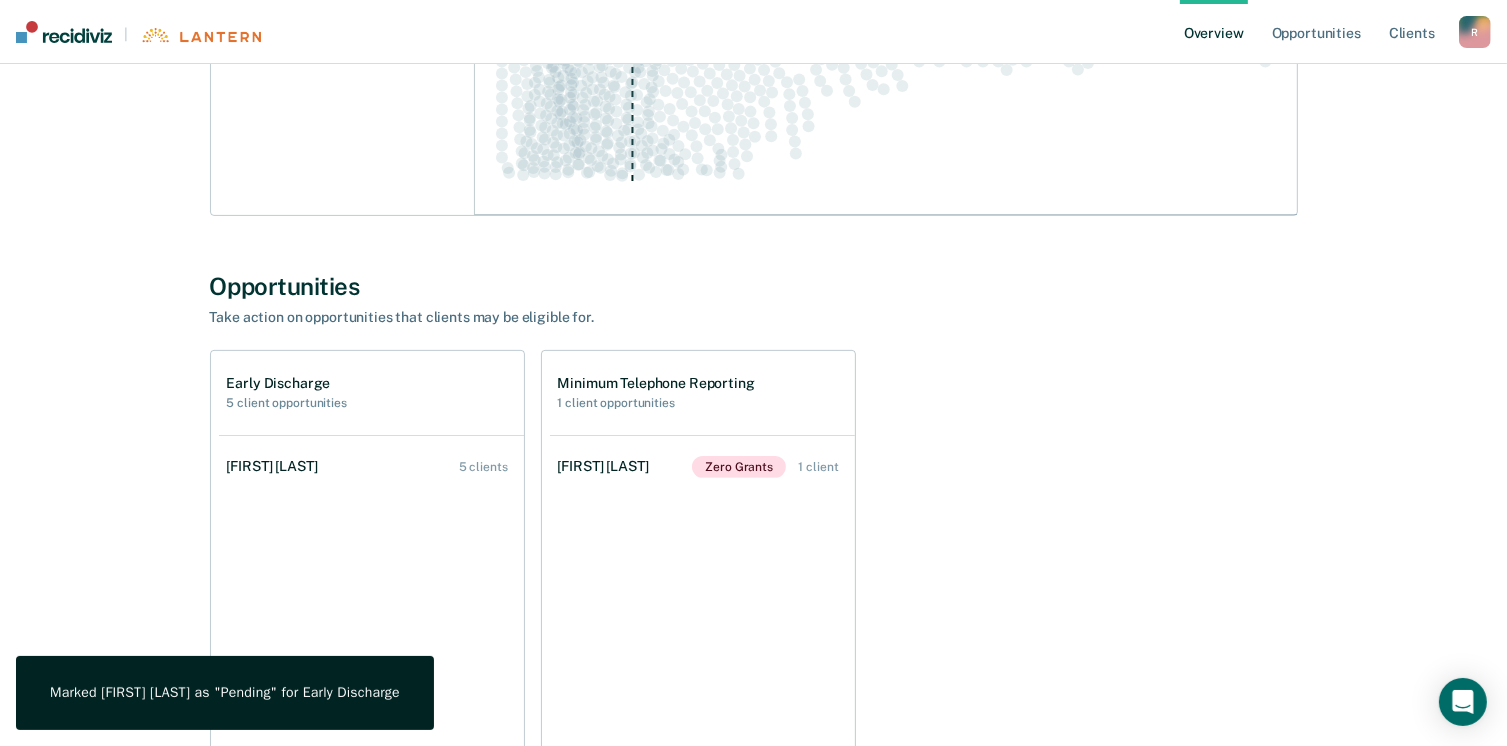 scroll, scrollTop: 500, scrollLeft: 0, axis: vertical 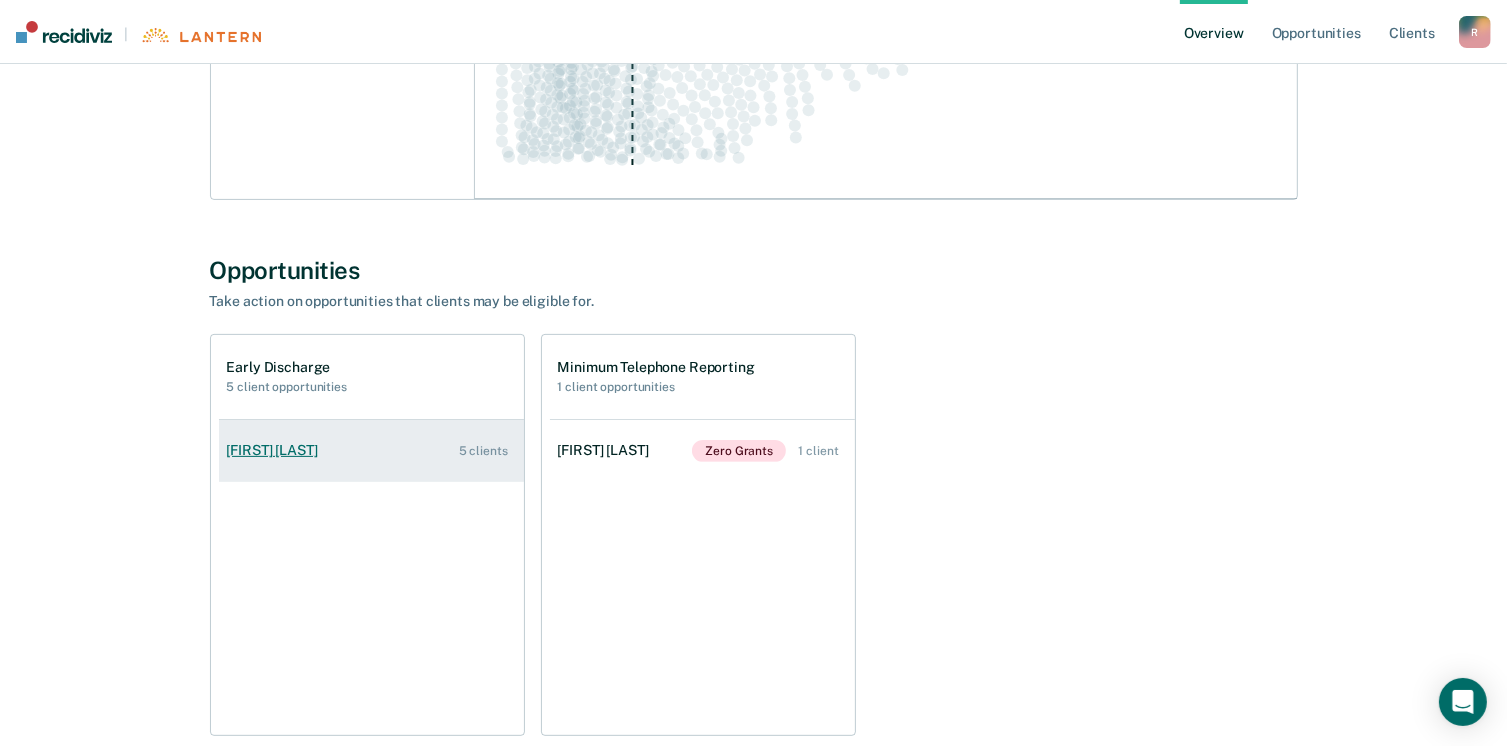 click on "5 clients" at bounding box center (483, 451) 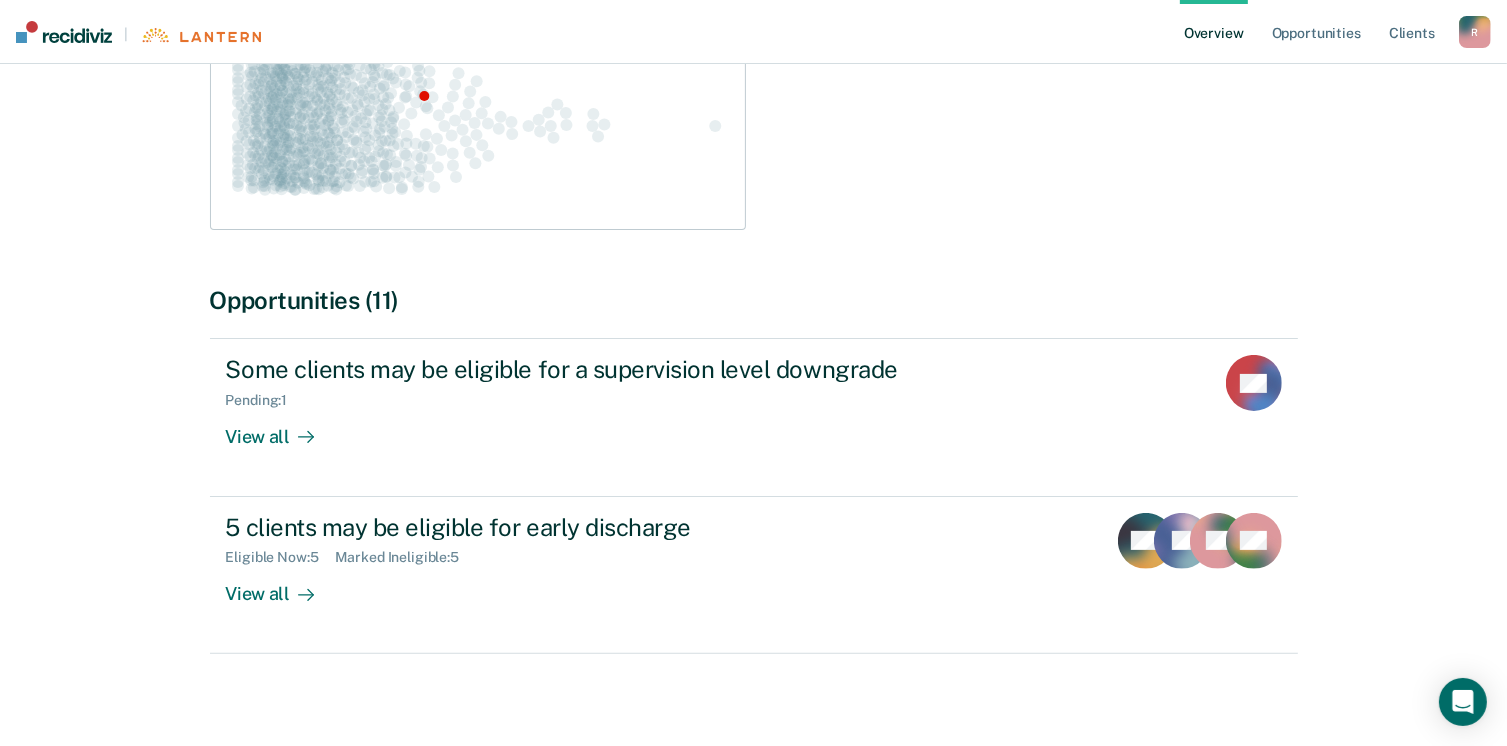 scroll, scrollTop: 384, scrollLeft: 0, axis: vertical 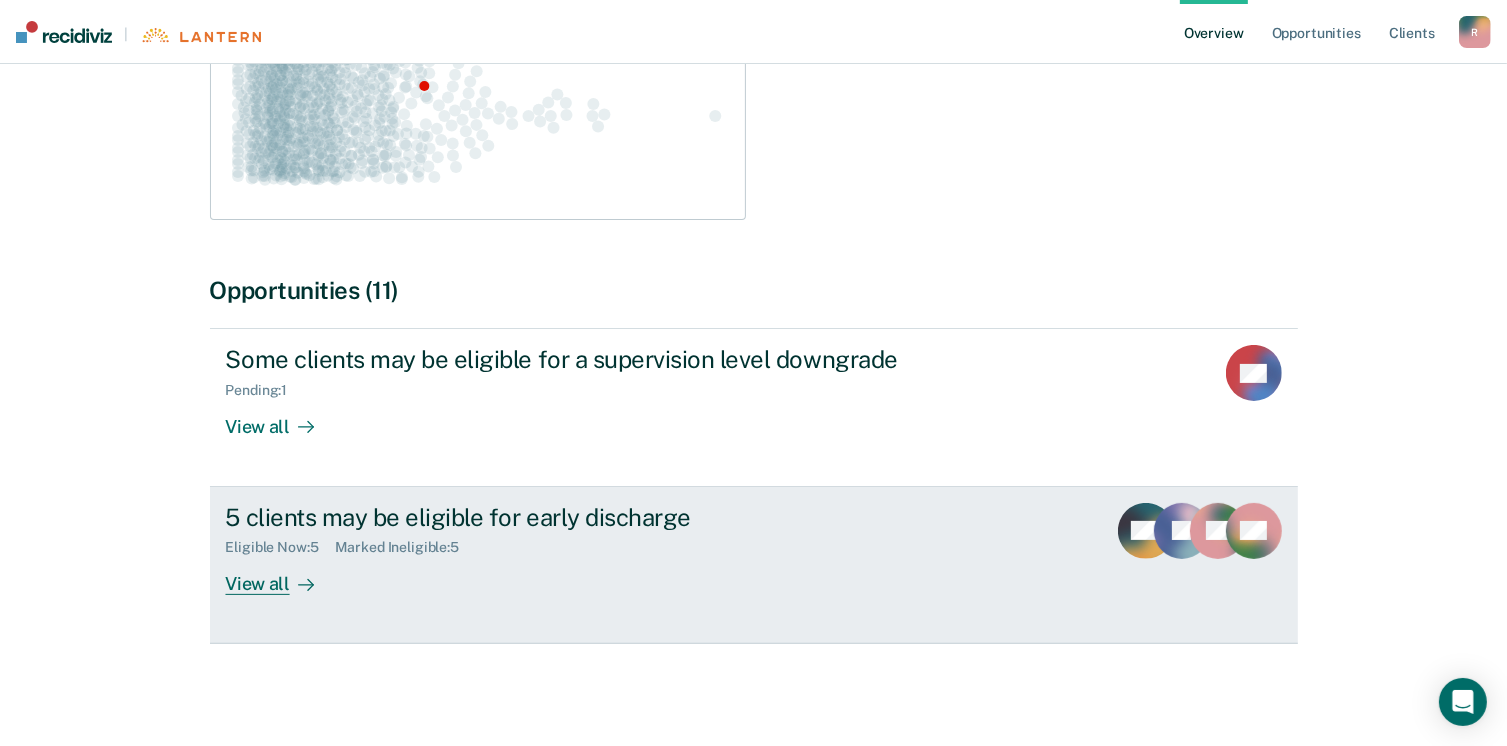 click on "5 clients may be eligible for early discharge" at bounding box center [577, 517] 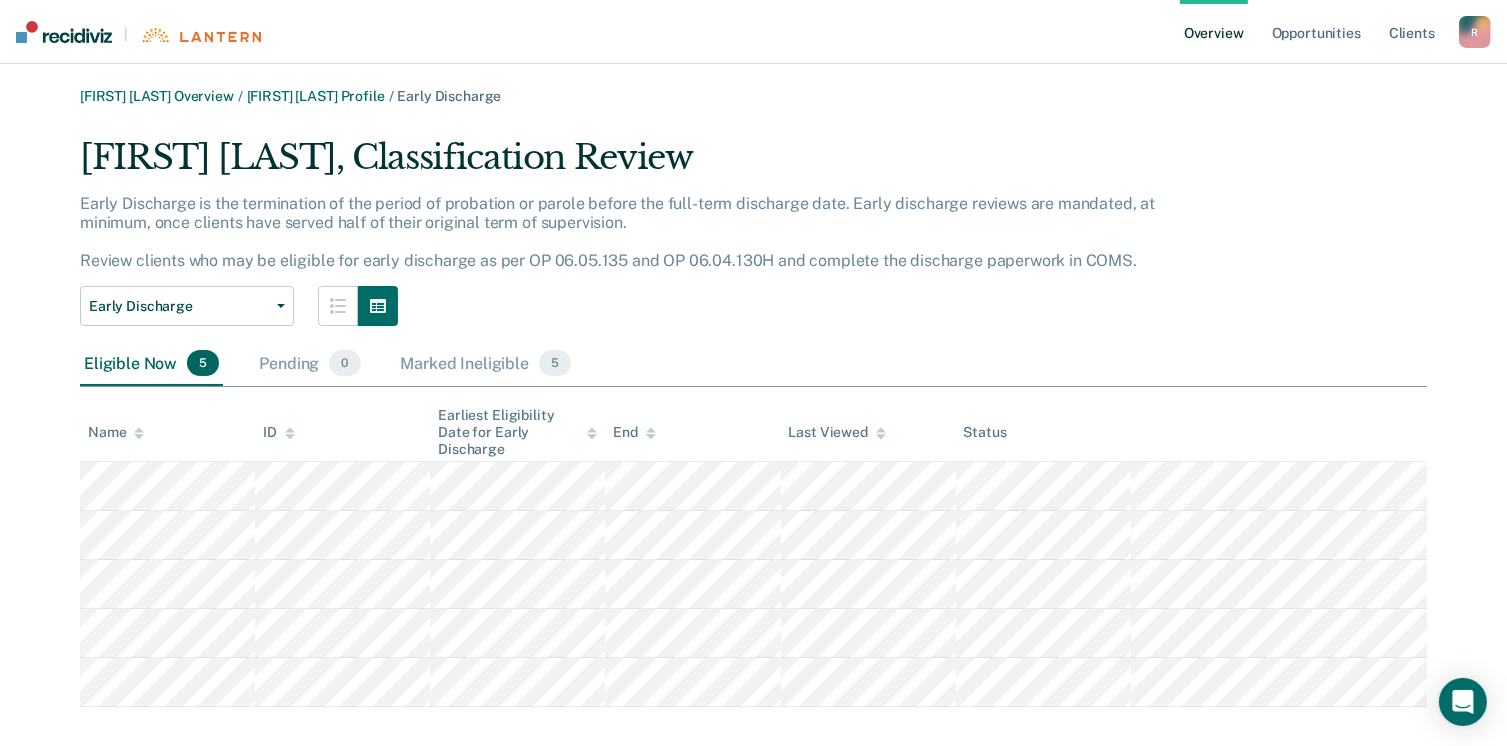 scroll, scrollTop: 24, scrollLeft: 0, axis: vertical 